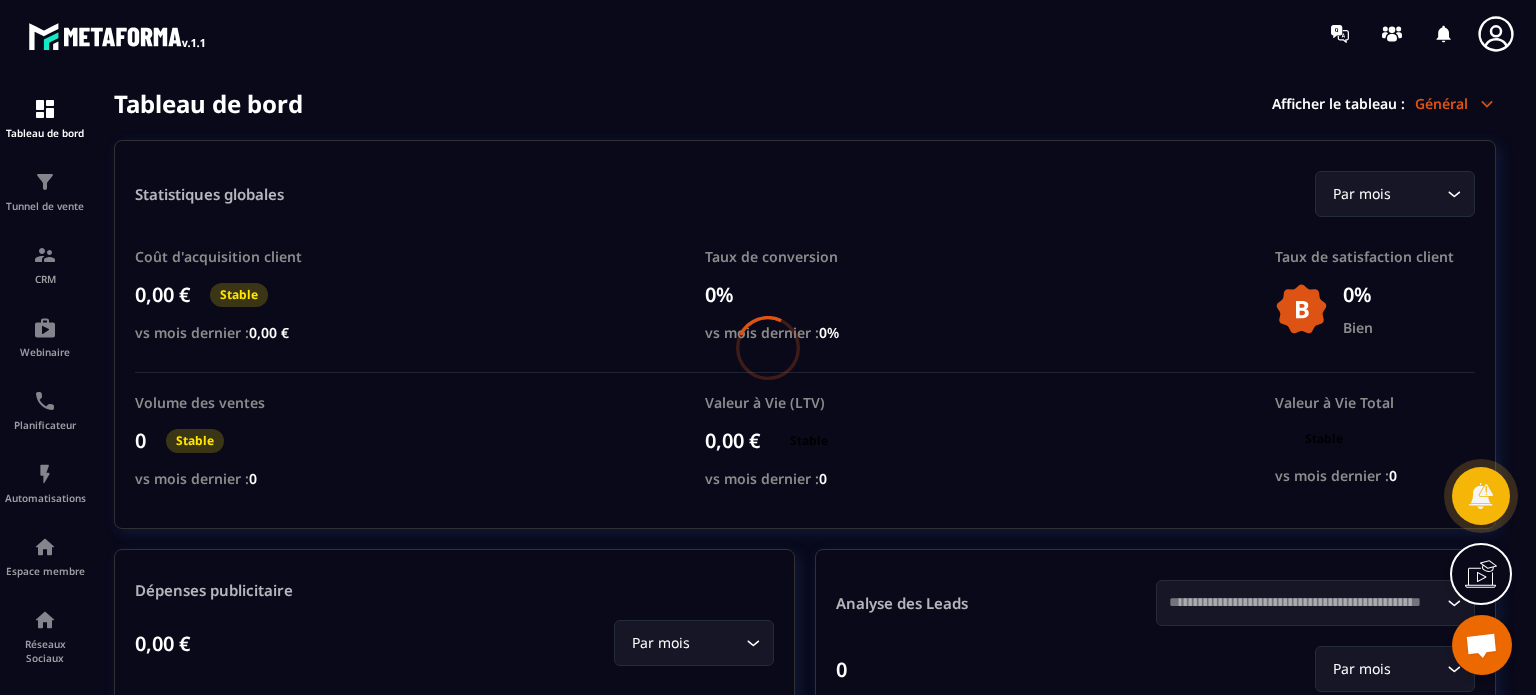 scroll, scrollTop: 0, scrollLeft: 0, axis: both 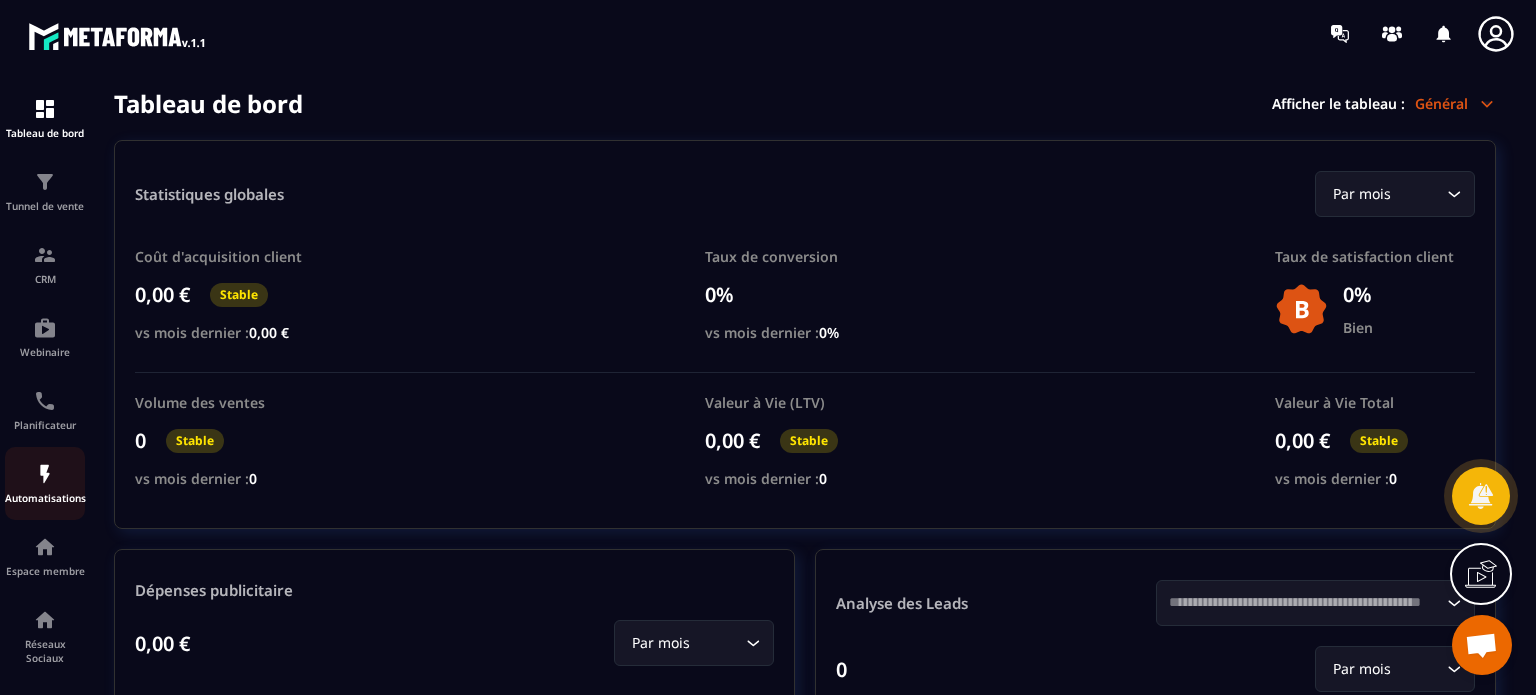 click on "Automatisations" at bounding box center [45, 498] 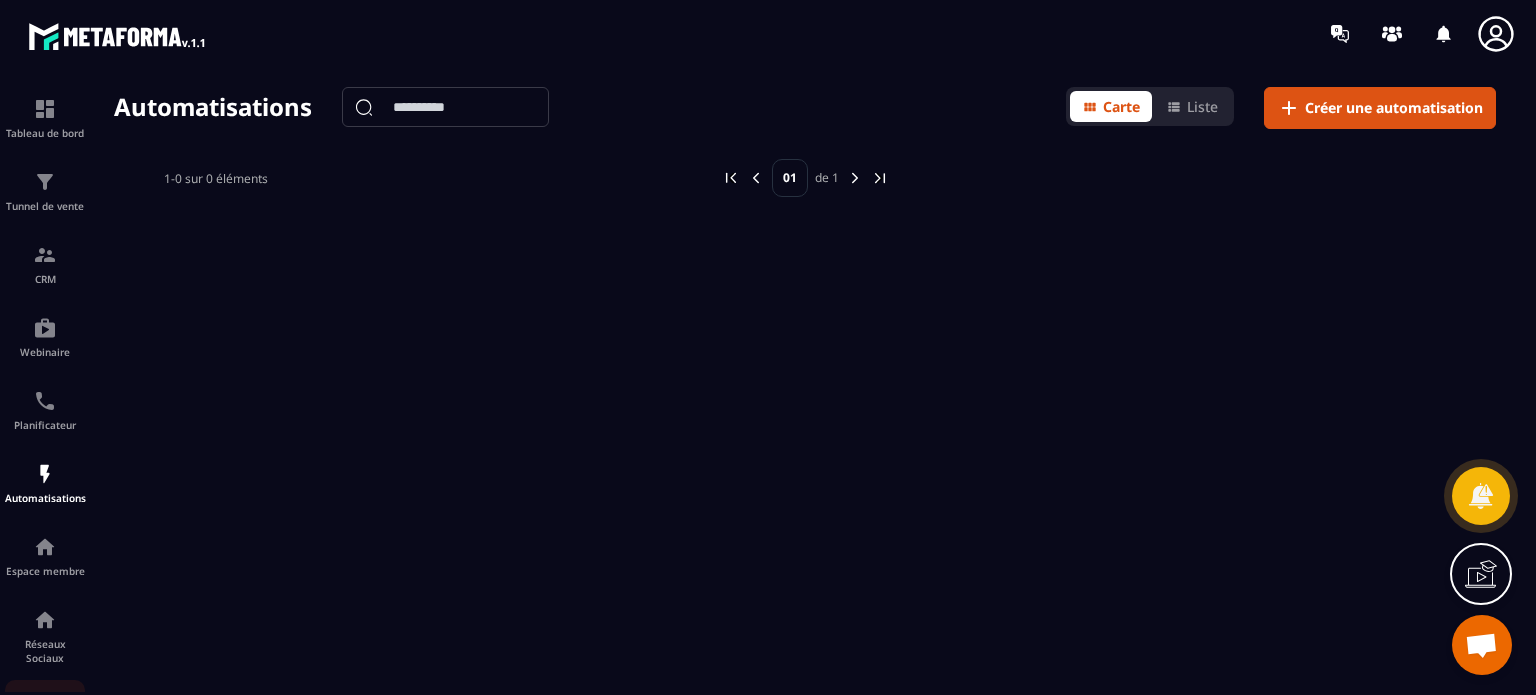 click on "E-mailing" 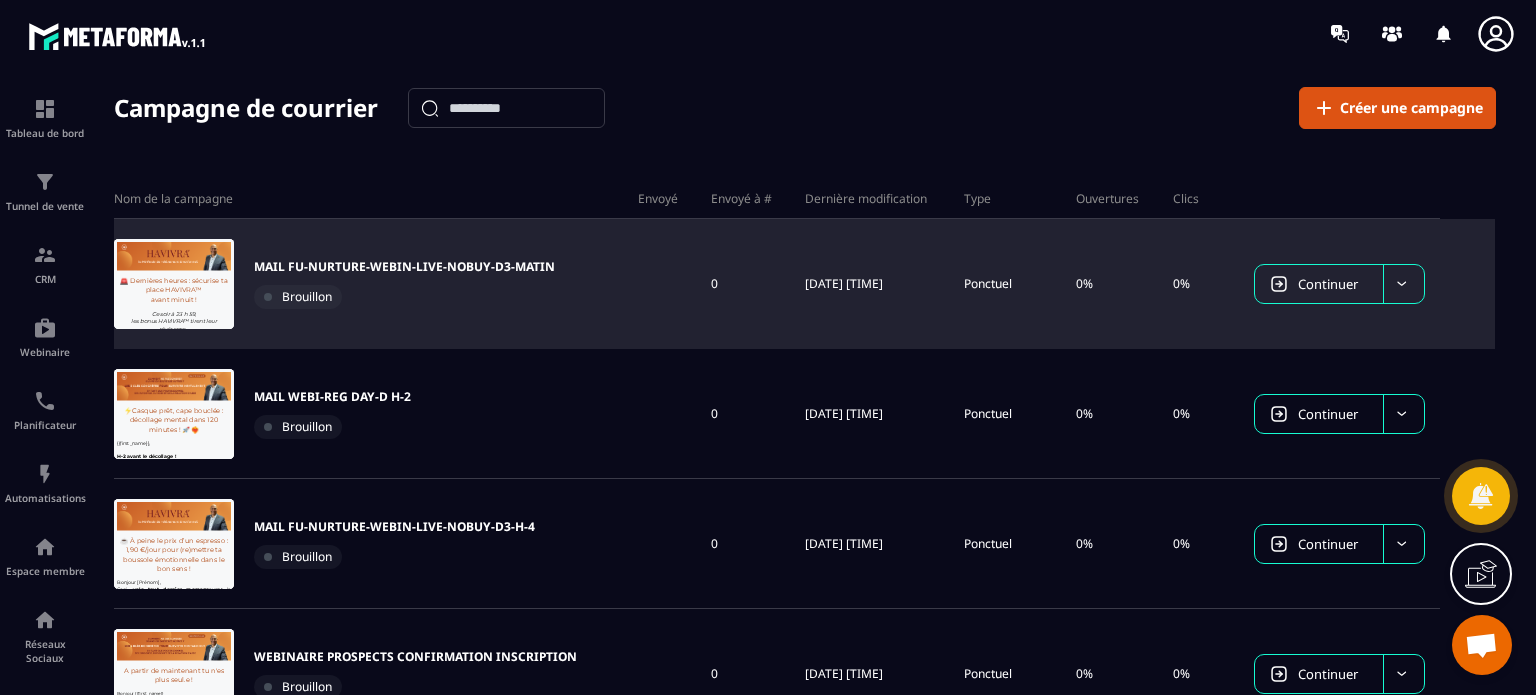 scroll, scrollTop: 0, scrollLeft: 0, axis: both 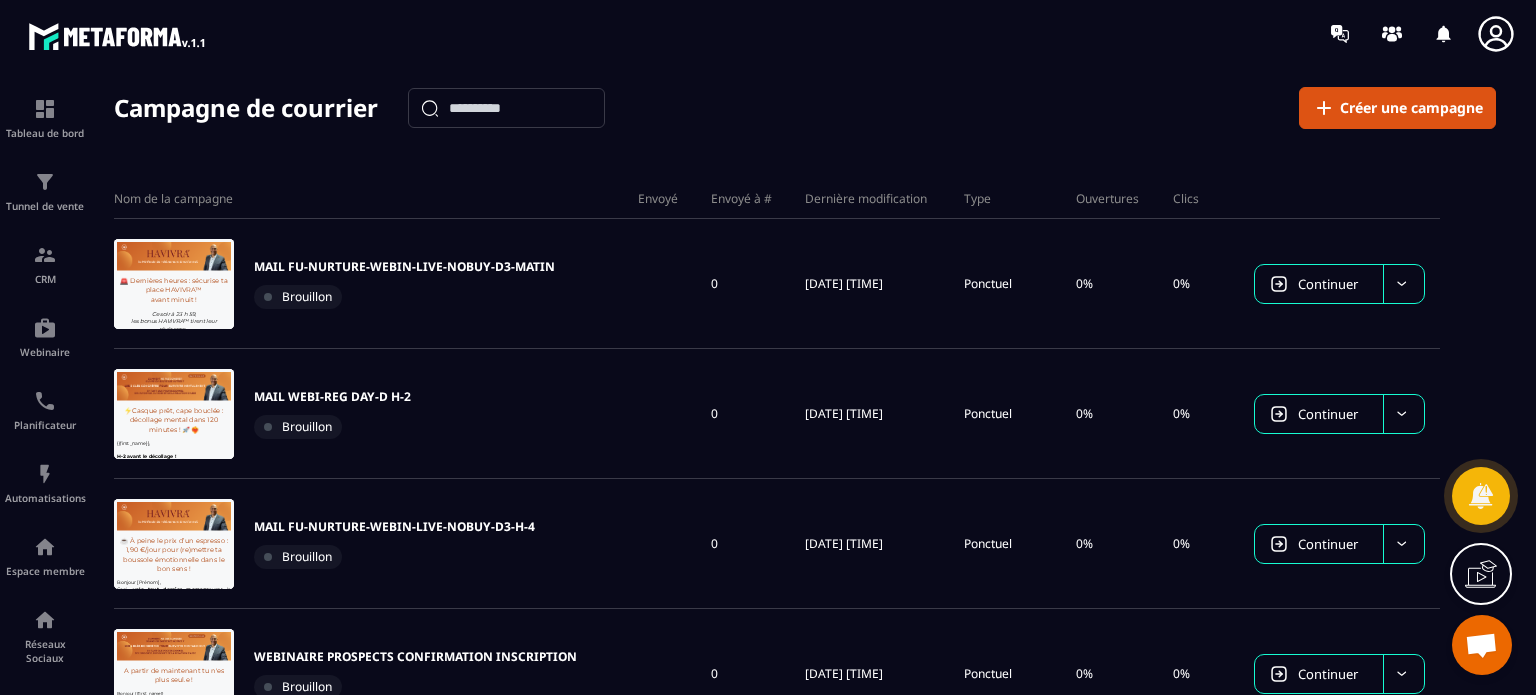 click on "Campagne de courrier Créer une campagne" at bounding box center [805, 108] 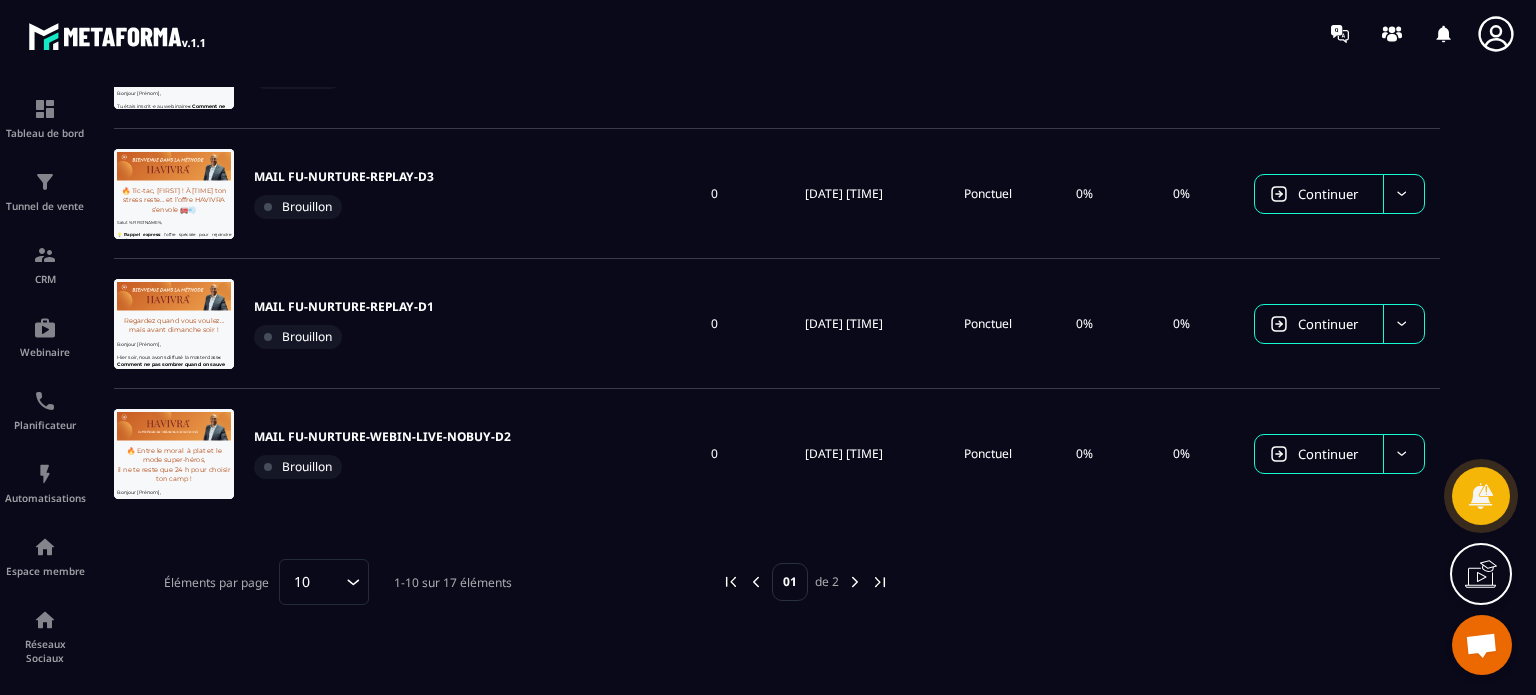 scroll, scrollTop: 1041, scrollLeft: 0, axis: vertical 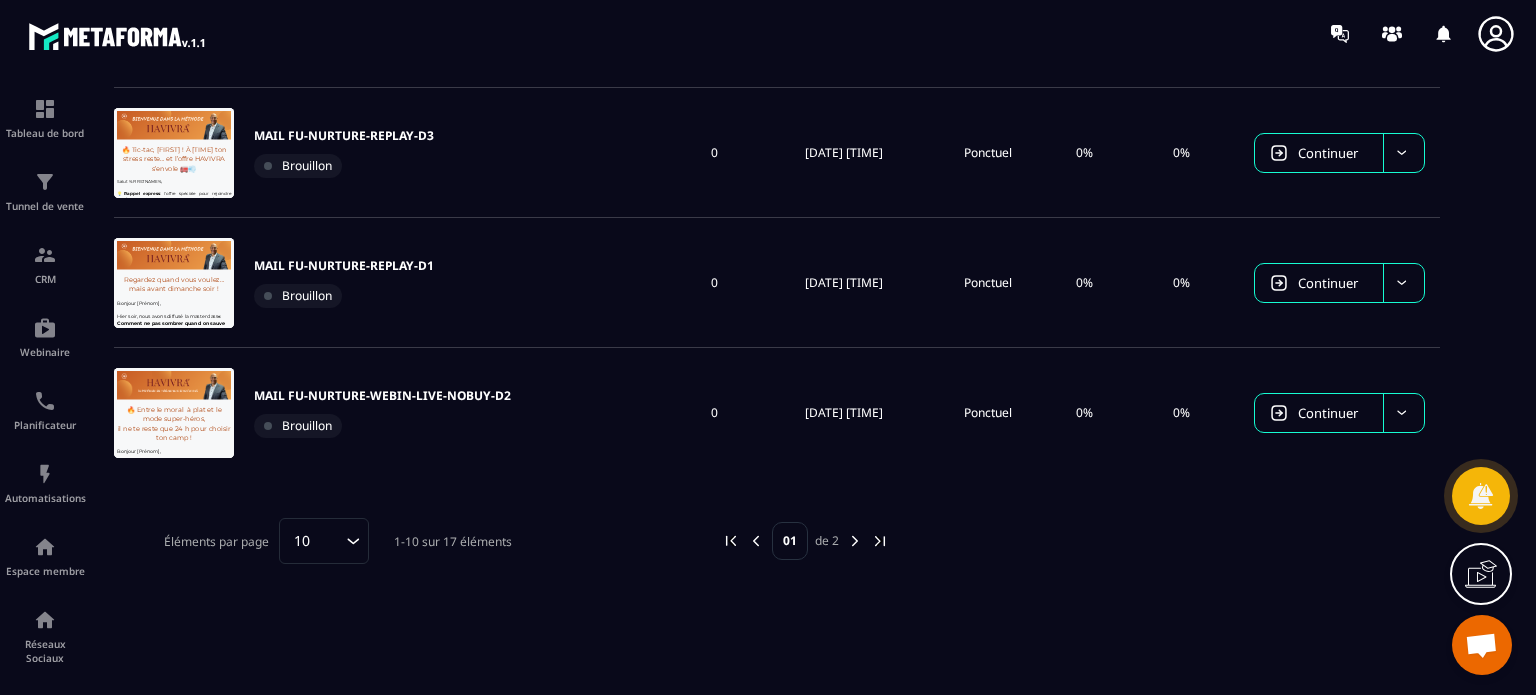 click at bounding box center (855, 541) 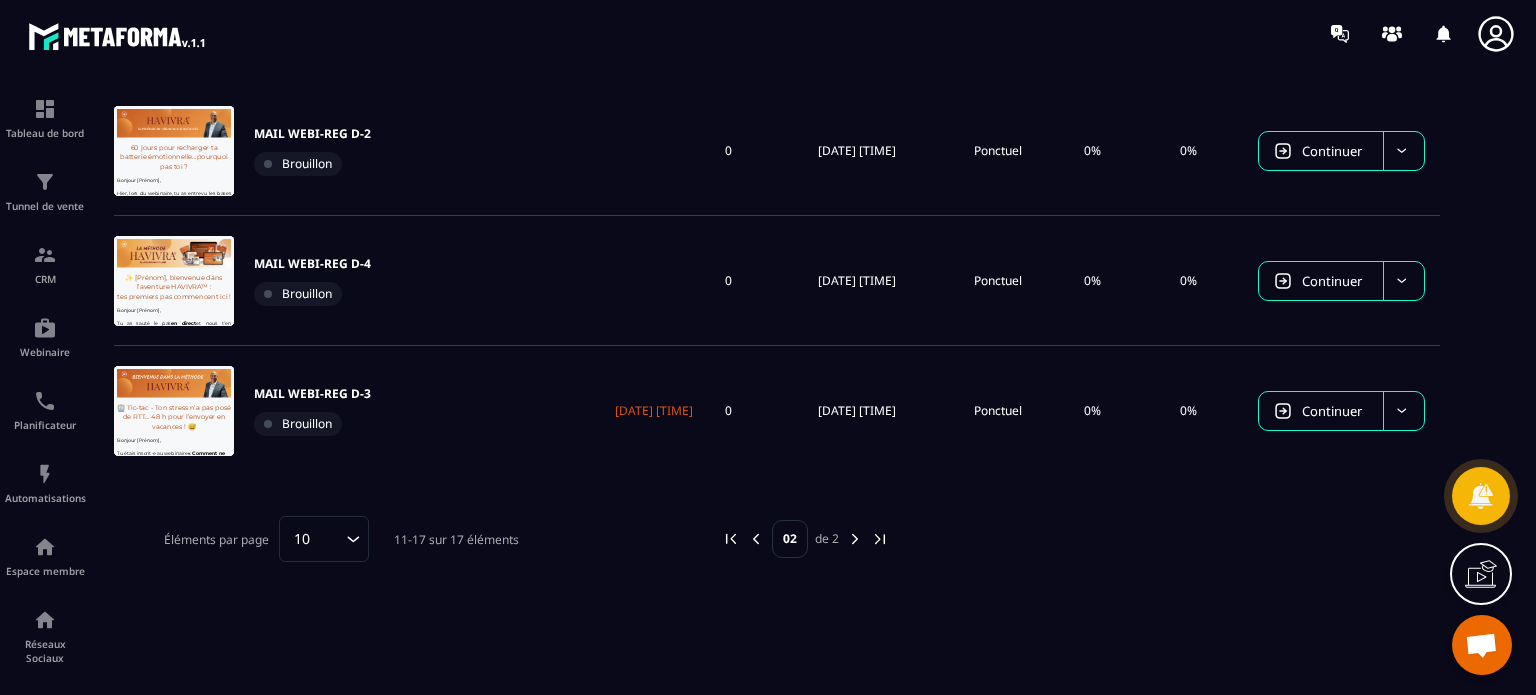scroll, scrollTop: 652, scrollLeft: 0, axis: vertical 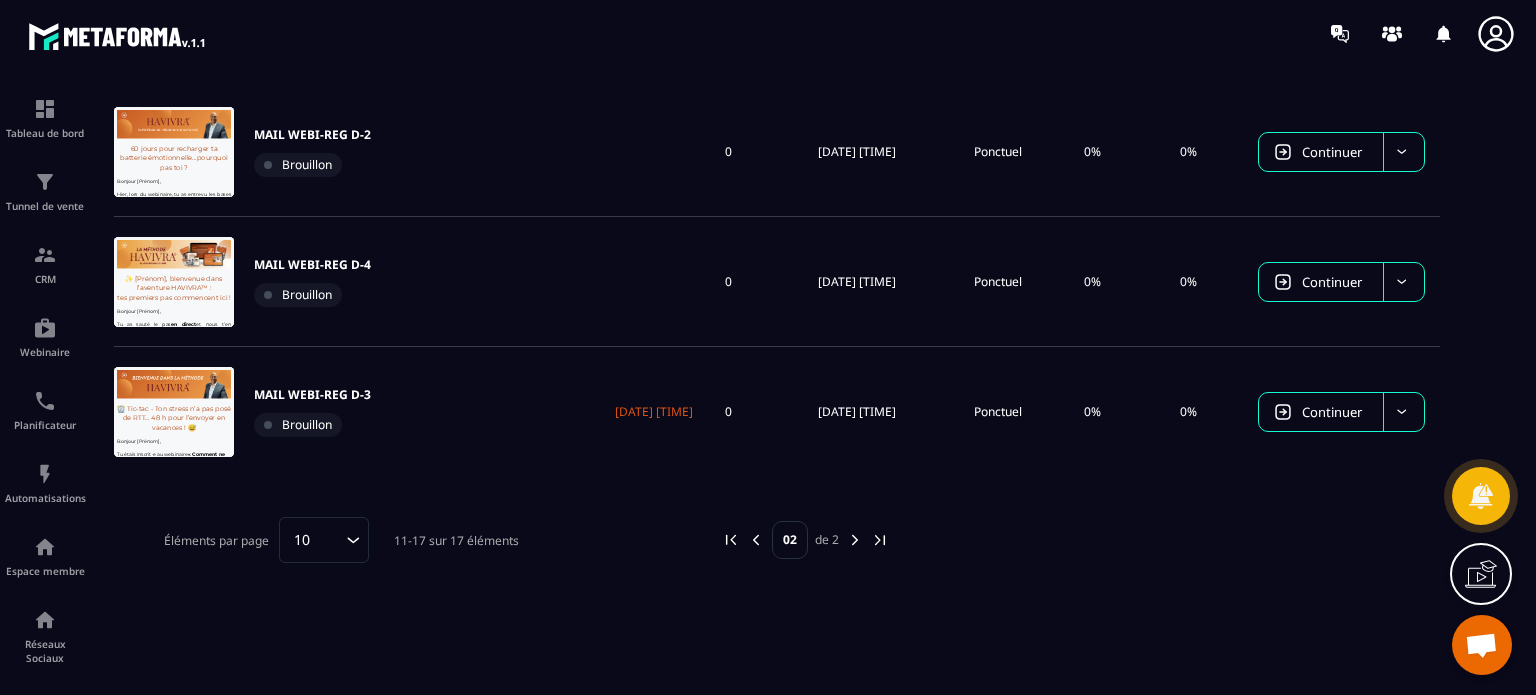 click at bounding box center (855, 540) 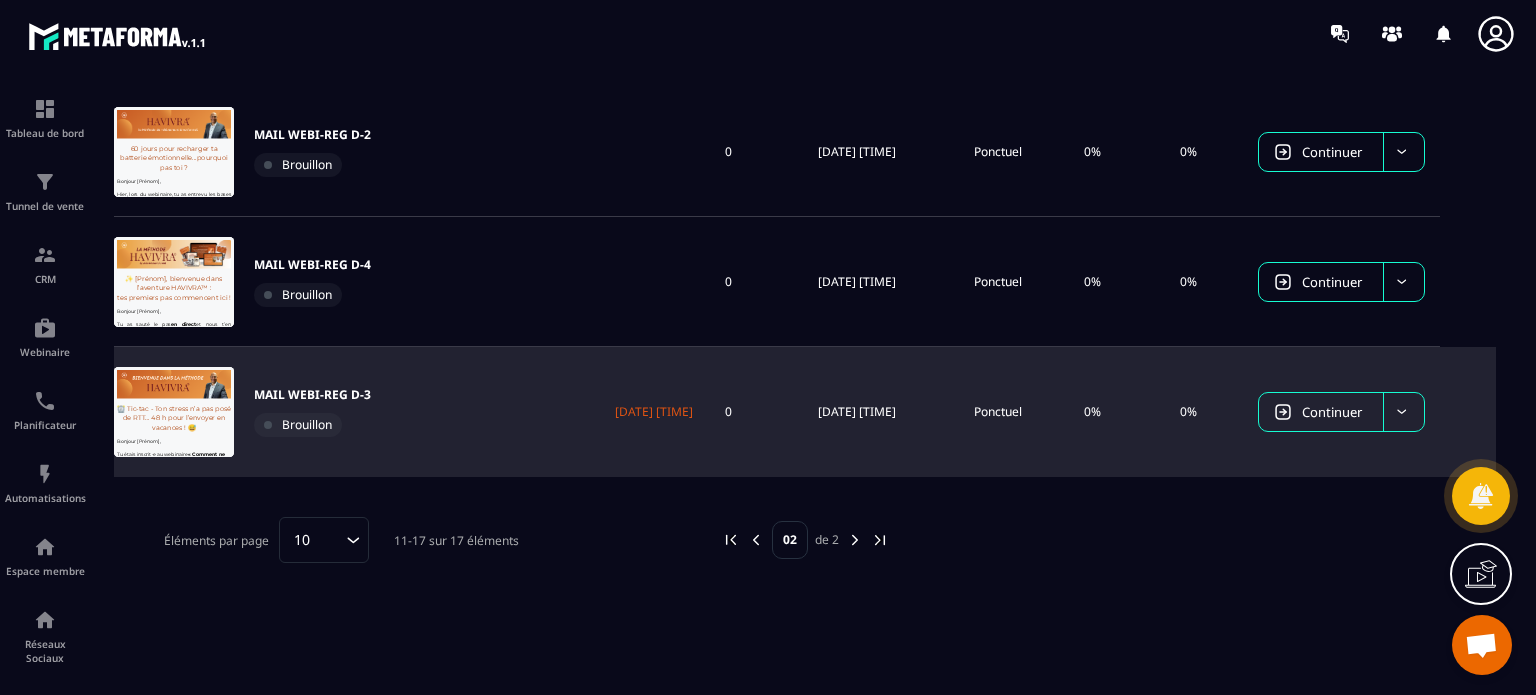 click on "[DATE] [TIME]" at bounding box center (654, 412) 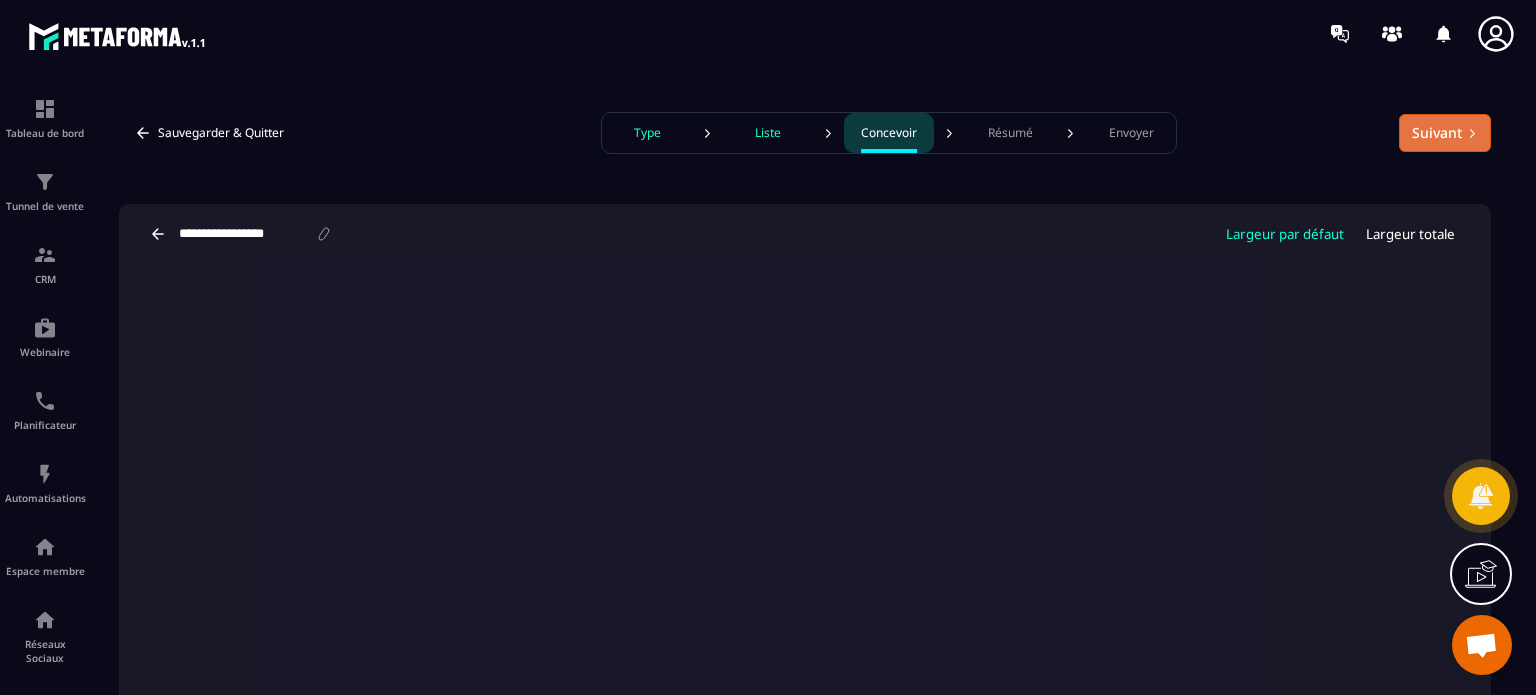 click on "Suivant" at bounding box center [1445, 133] 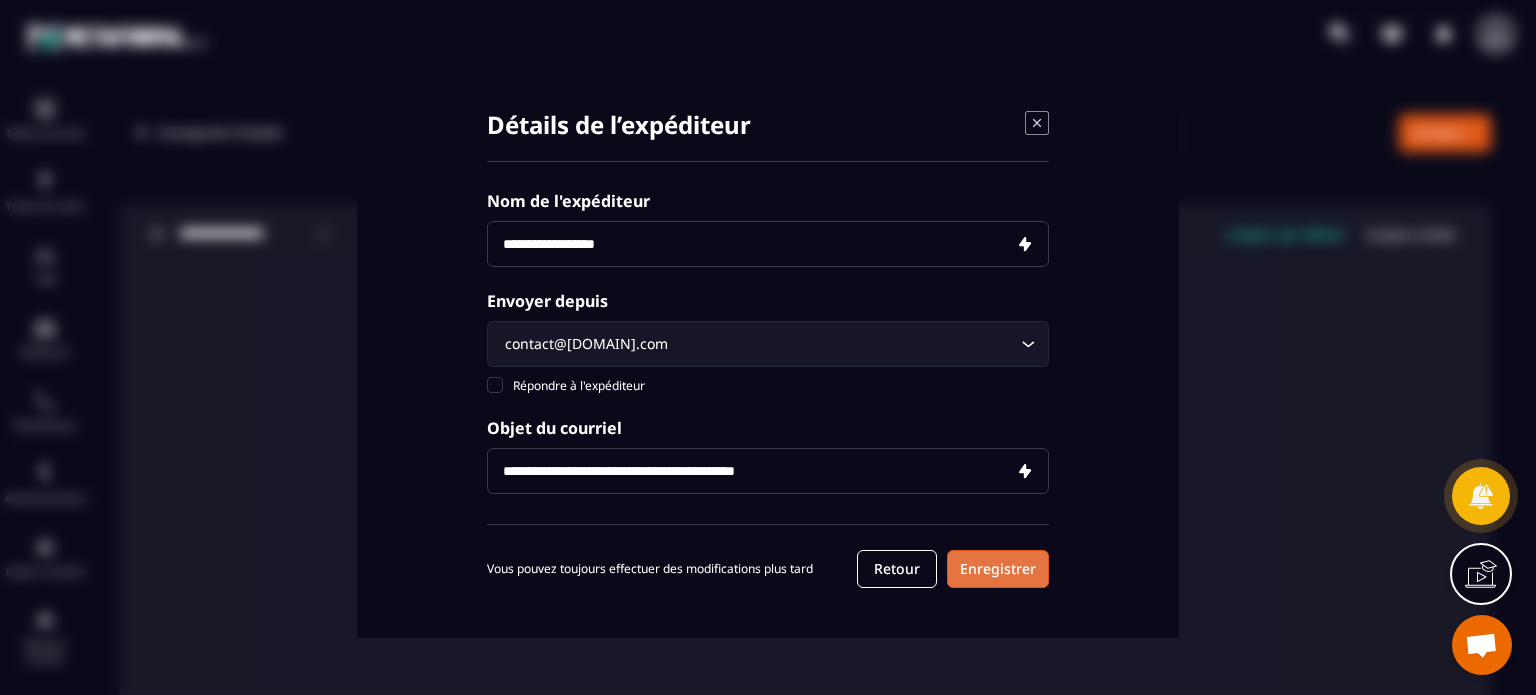 click on "Enregistrer" at bounding box center (998, 569) 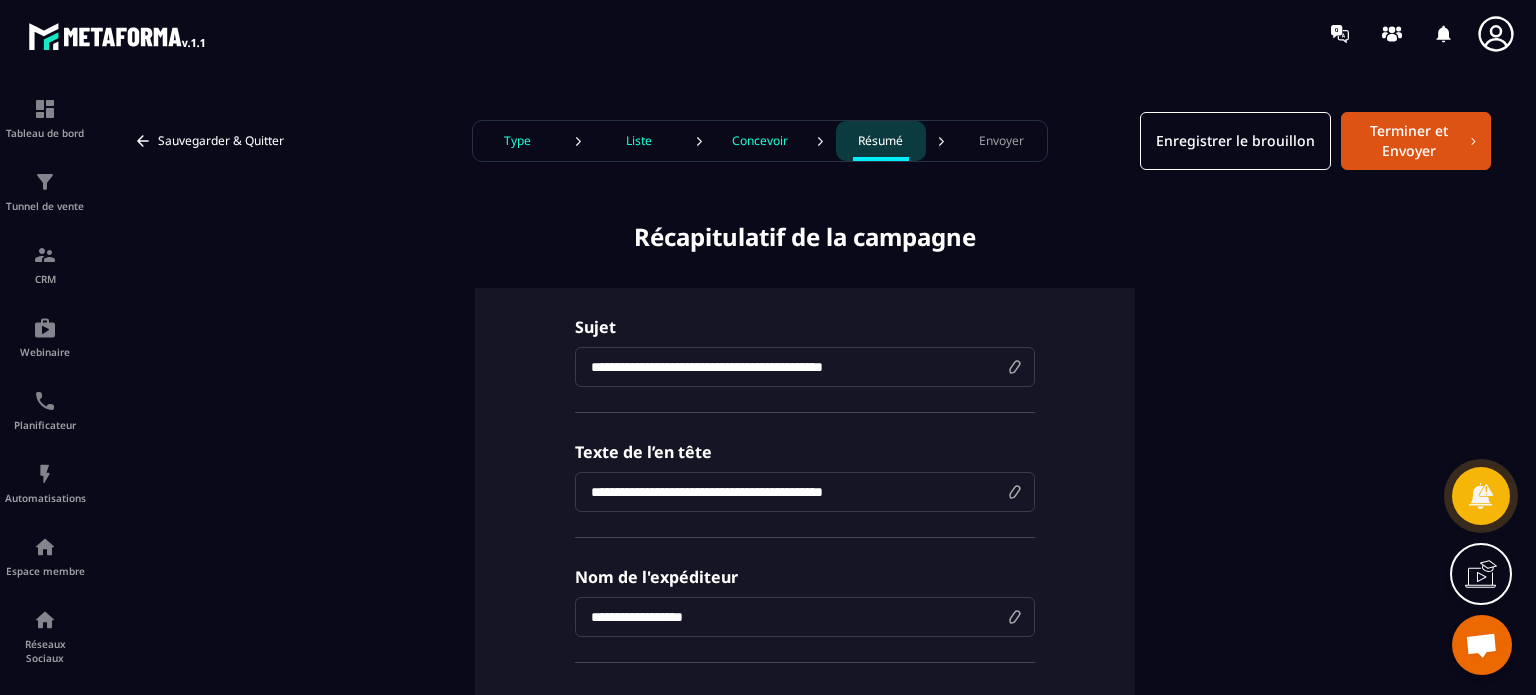 click on "**********" at bounding box center [805, 975] 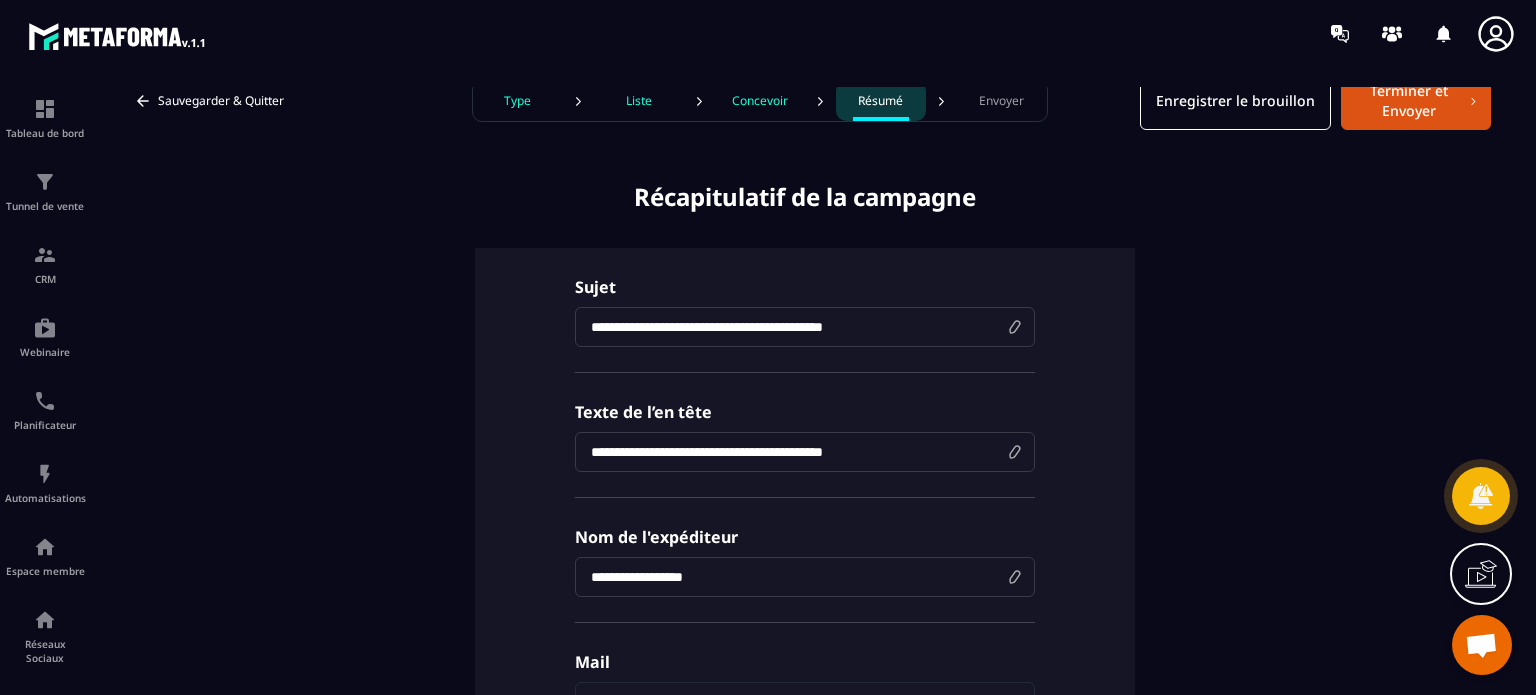 scroll, scrollTop: 40, scrollLeft: 0, axis: vertical 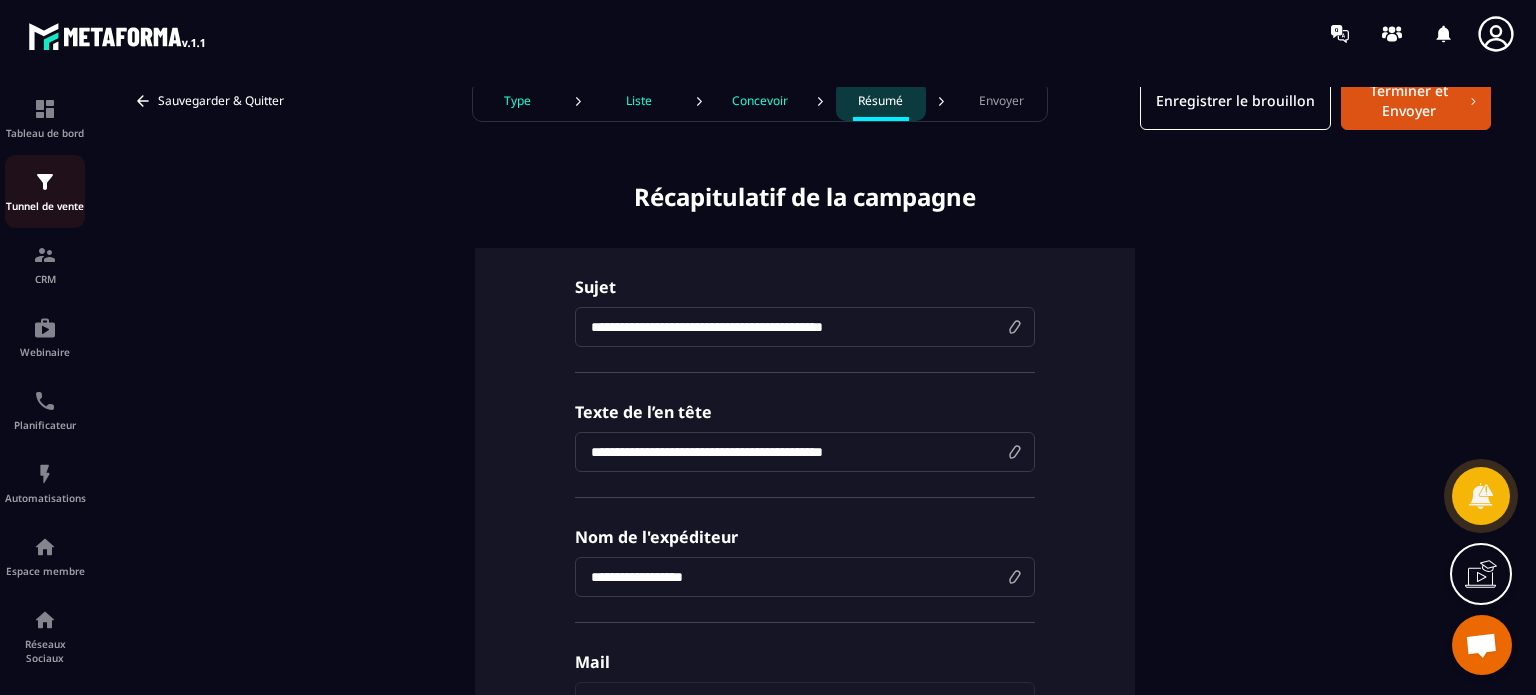 click on "Tunnel de vente" at bounding box center [45, 191] 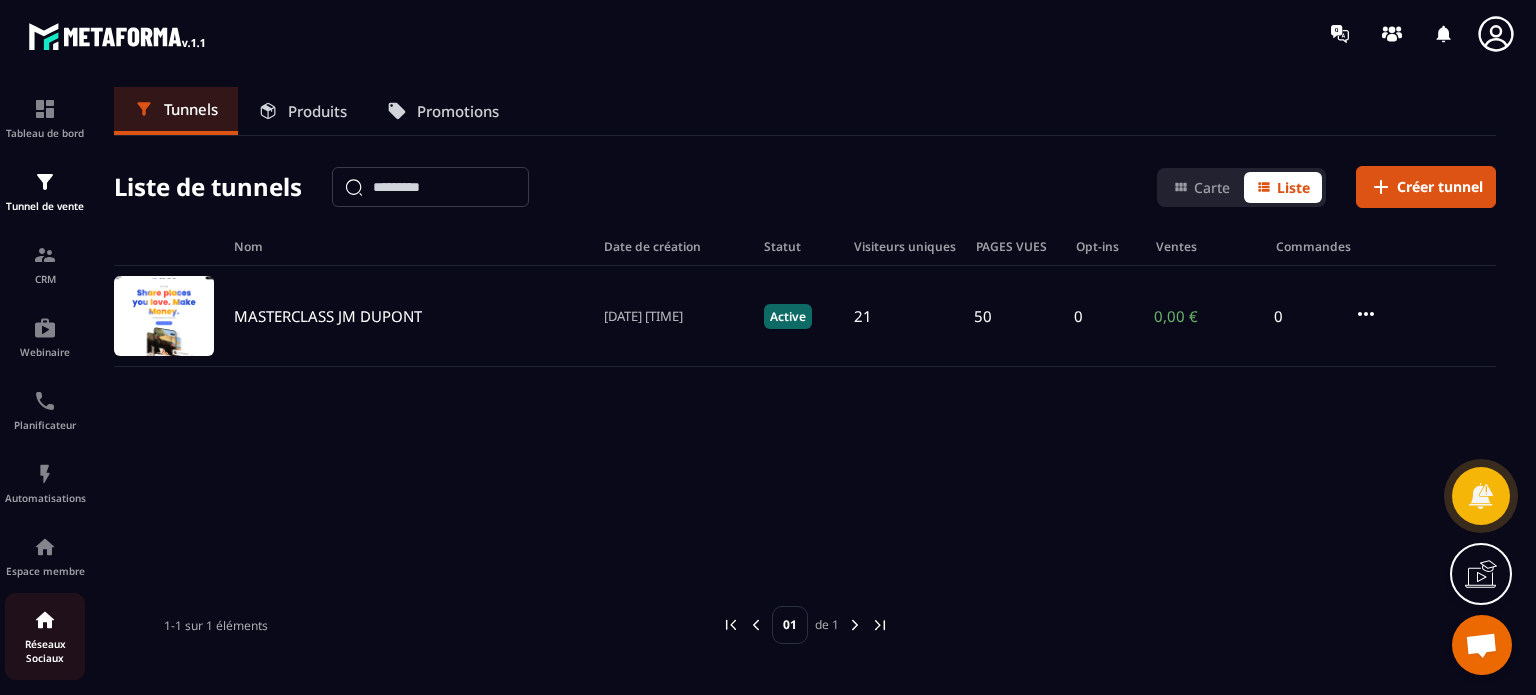 click at bounding box center (45, 620) 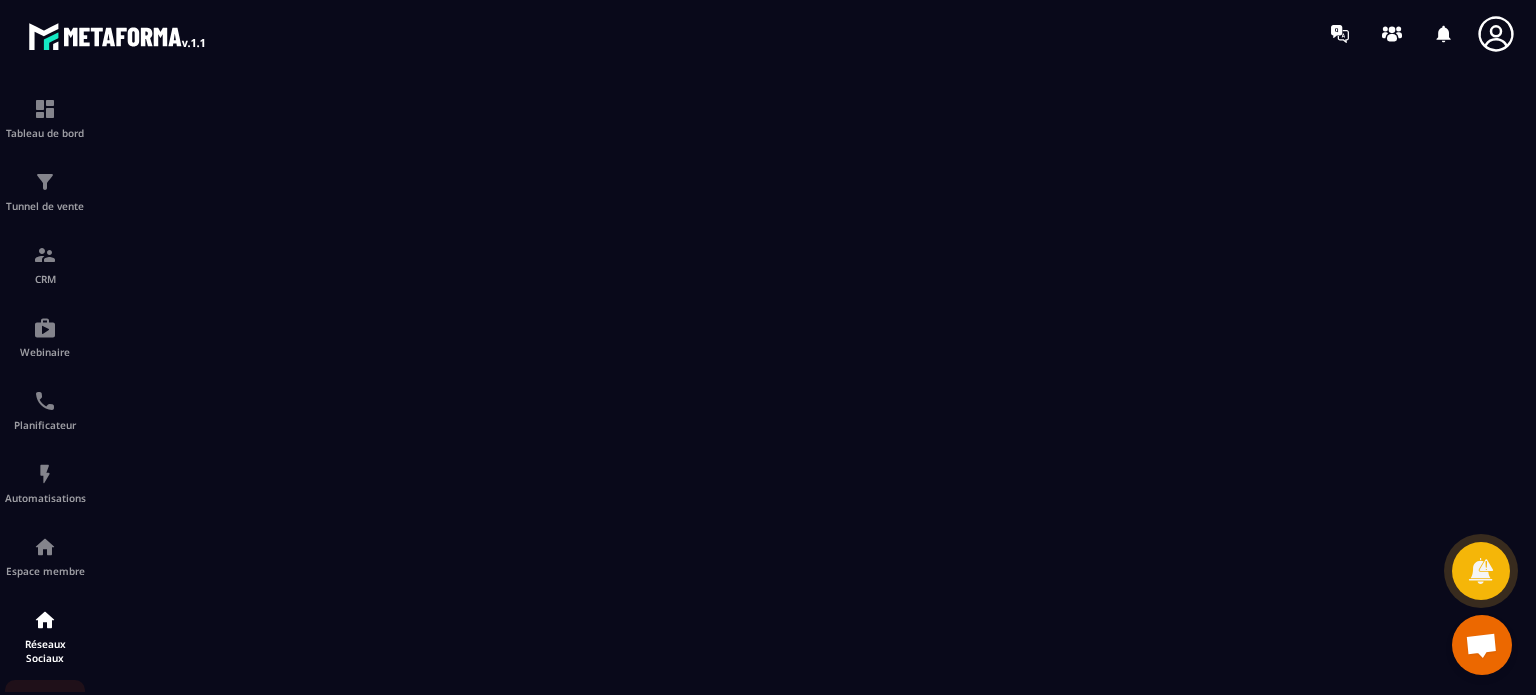 click on "E-mailing" 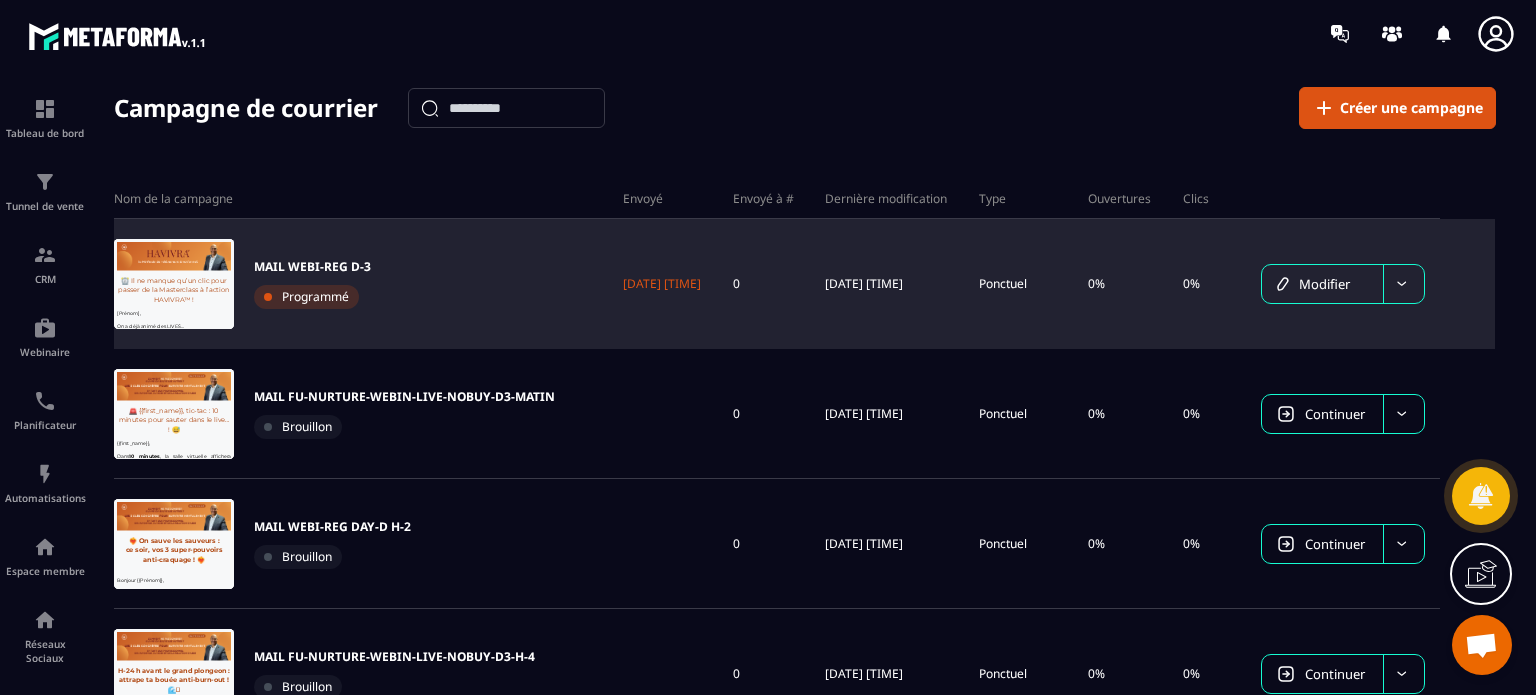 scroll, scrollTop: 0, scrollLeft: 0, axis: both 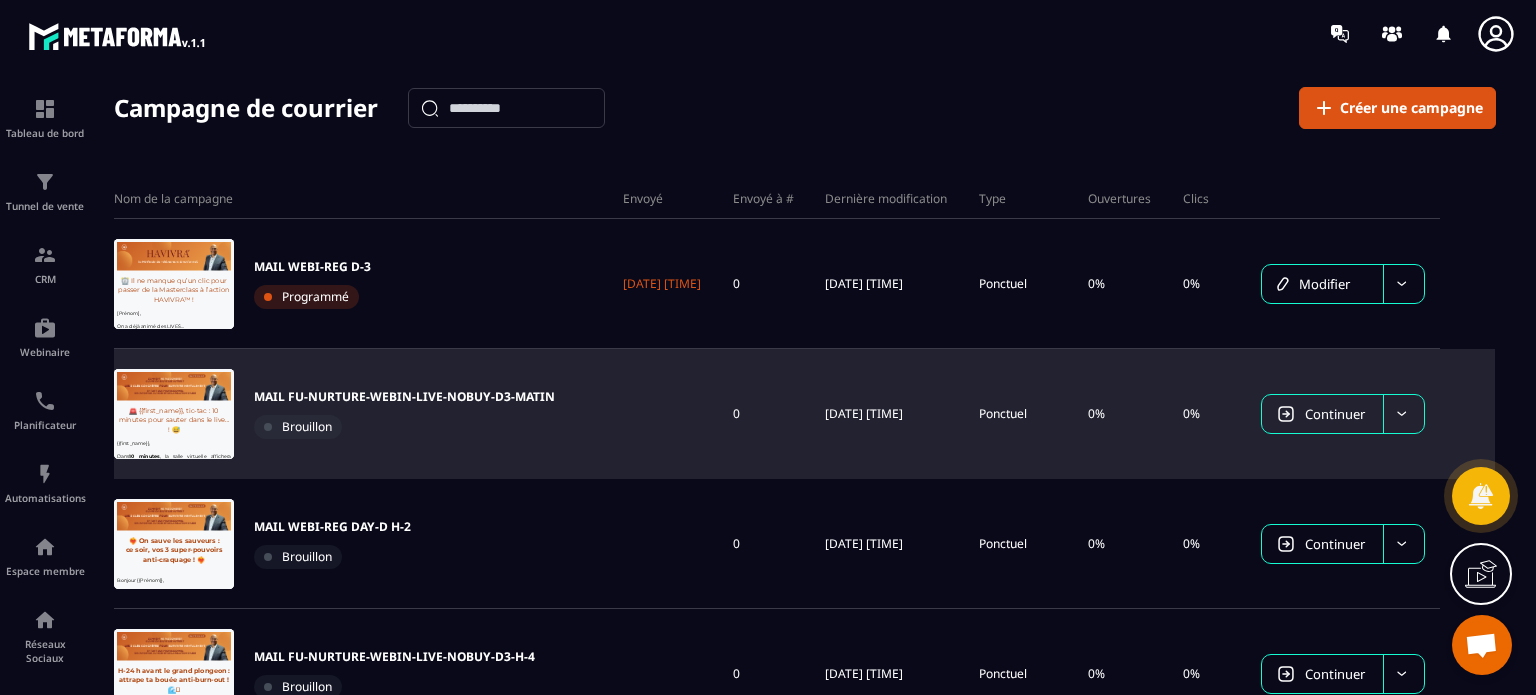 click on "MAIL FU-NURTURE-WEBIN-LIVE-NOBUY-D3-MATIN" at bounding box center [404, 397] 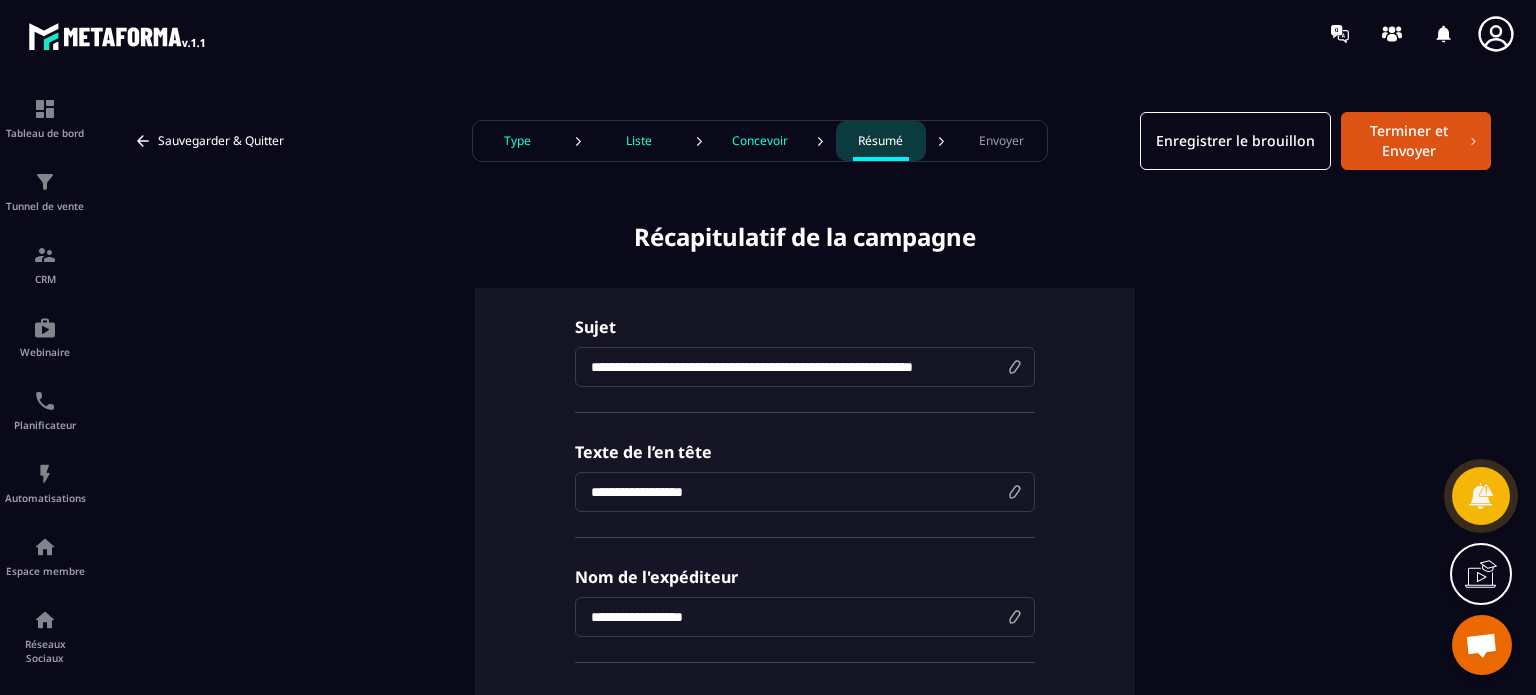 click on "Concevoir" at bounding box center [760, 141] 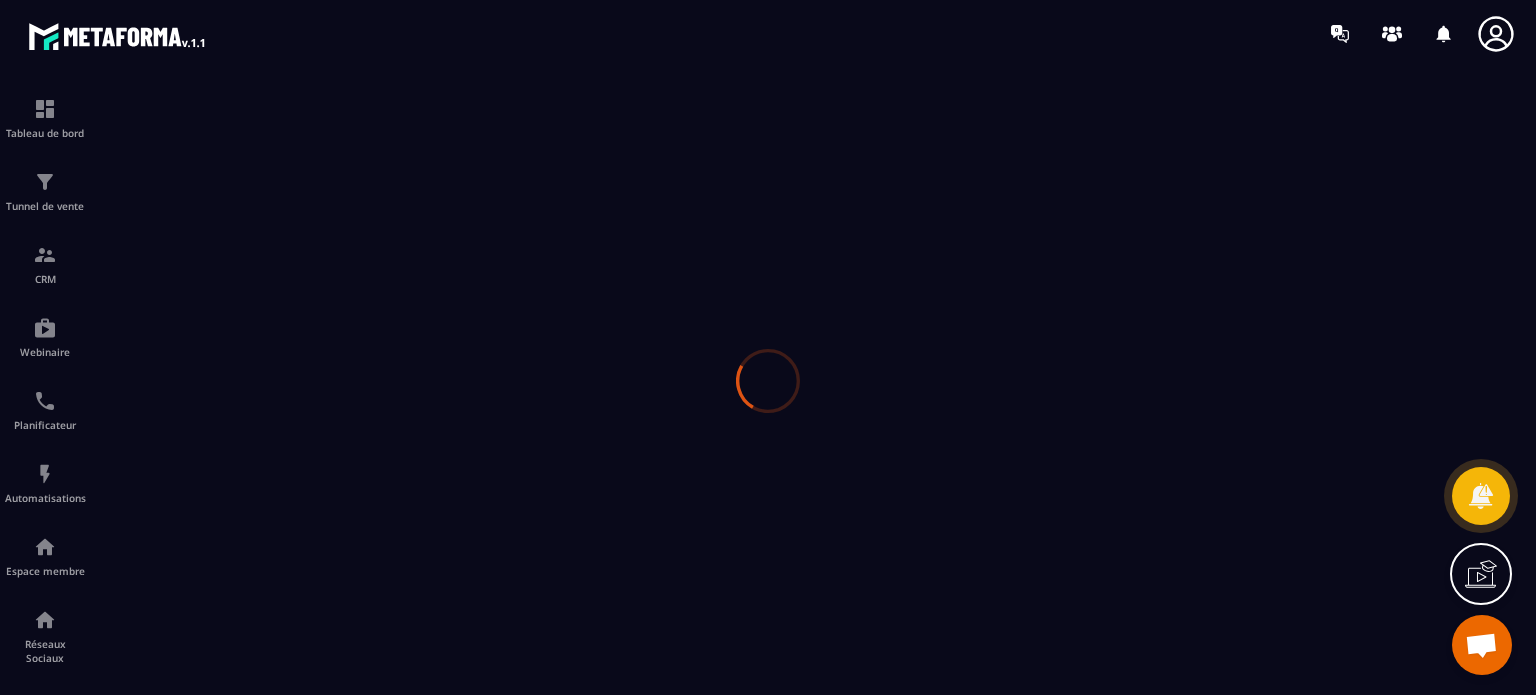 scroll, scrollTop: 0, scrollLeft: 0, axis: both 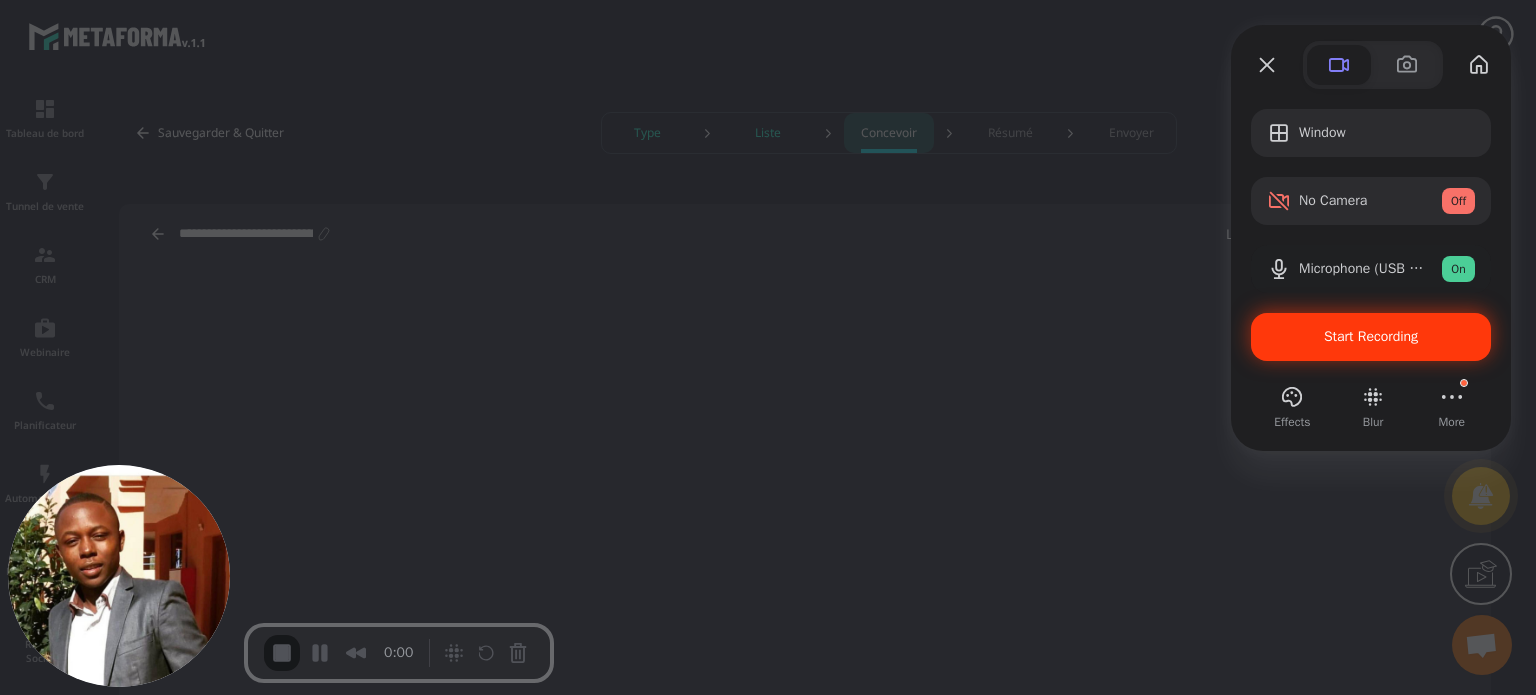 click on "Start Recording" at bounding box center [1371, 337] 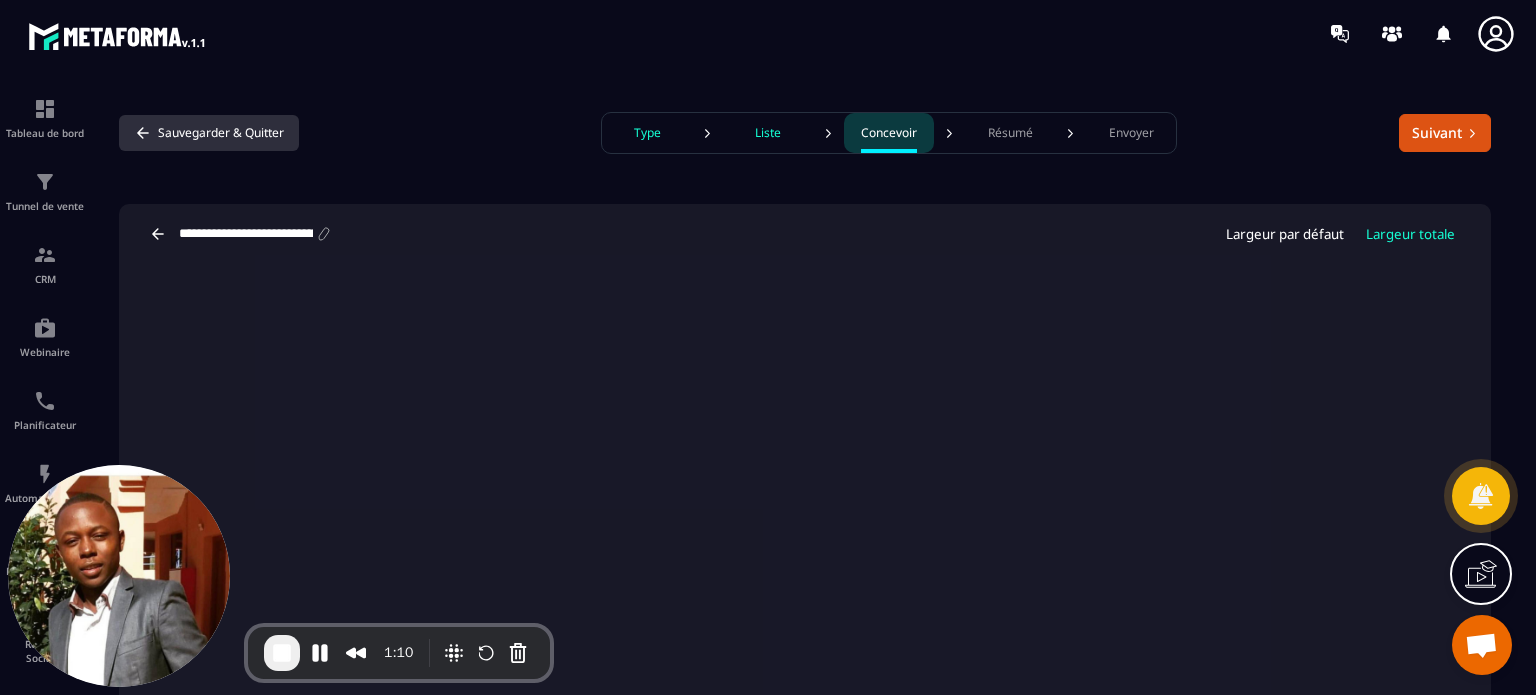 click on "Sauvegarder & Quitter" at bounding box center [209, 133] 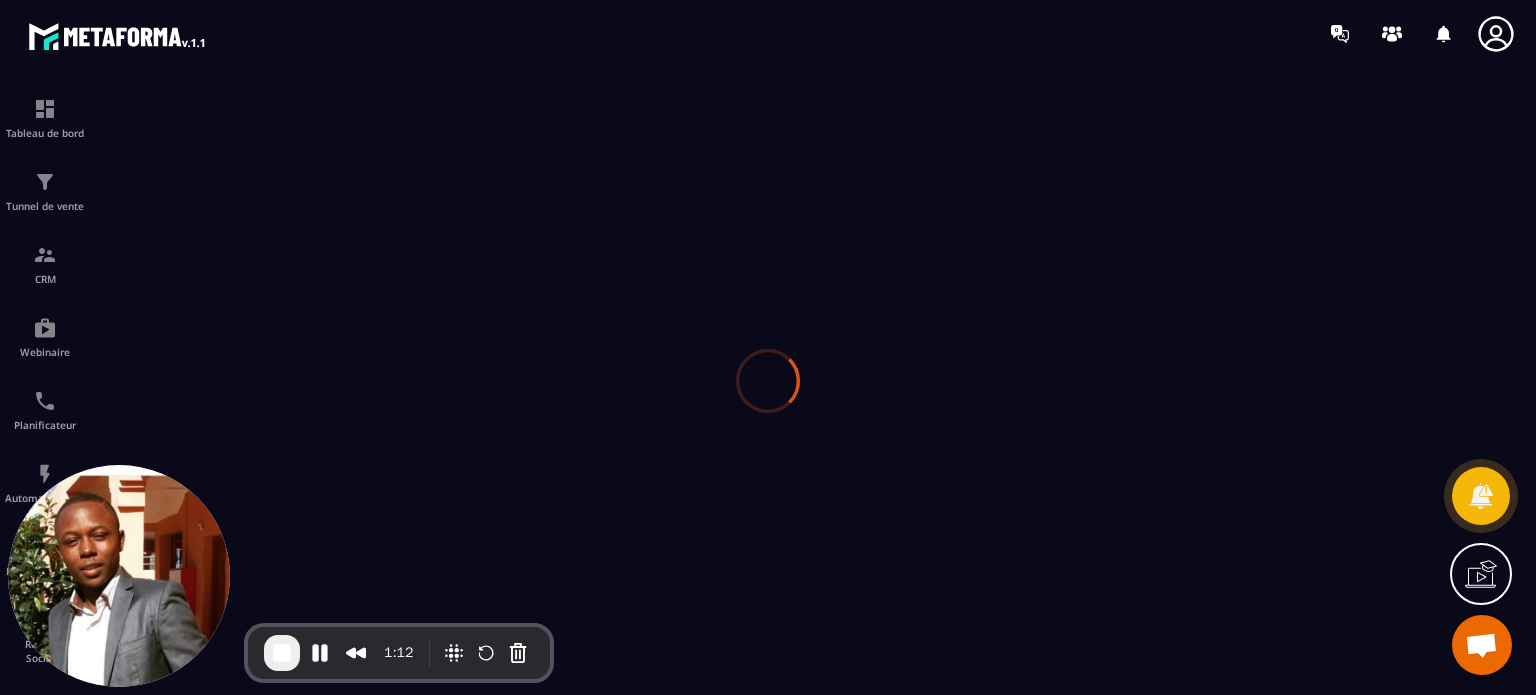 scroll, scrollTop: 0, scrollLeft: 0, axis: both 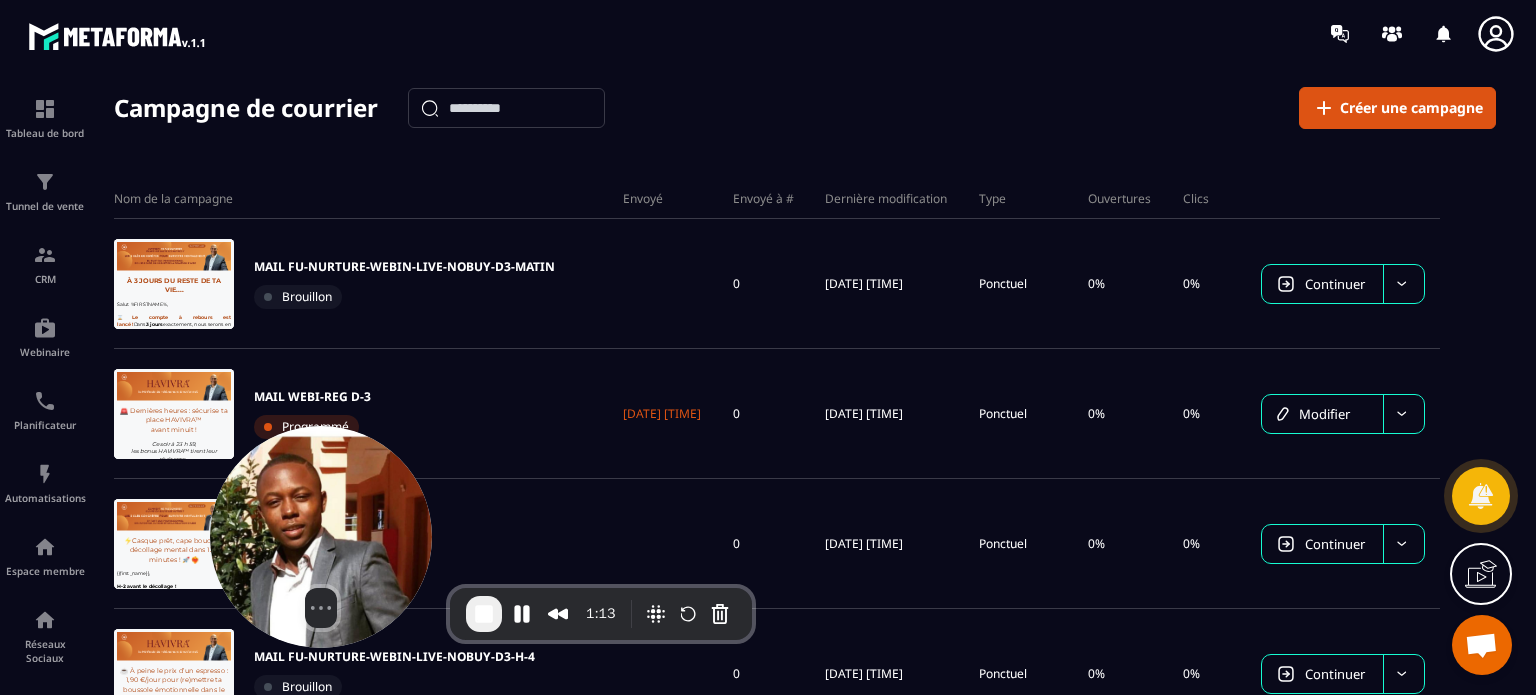 drag, startPoint x: 72, startPoint y: 523, endPoint x: 421, endPoint y: 495, distance: 350.1214 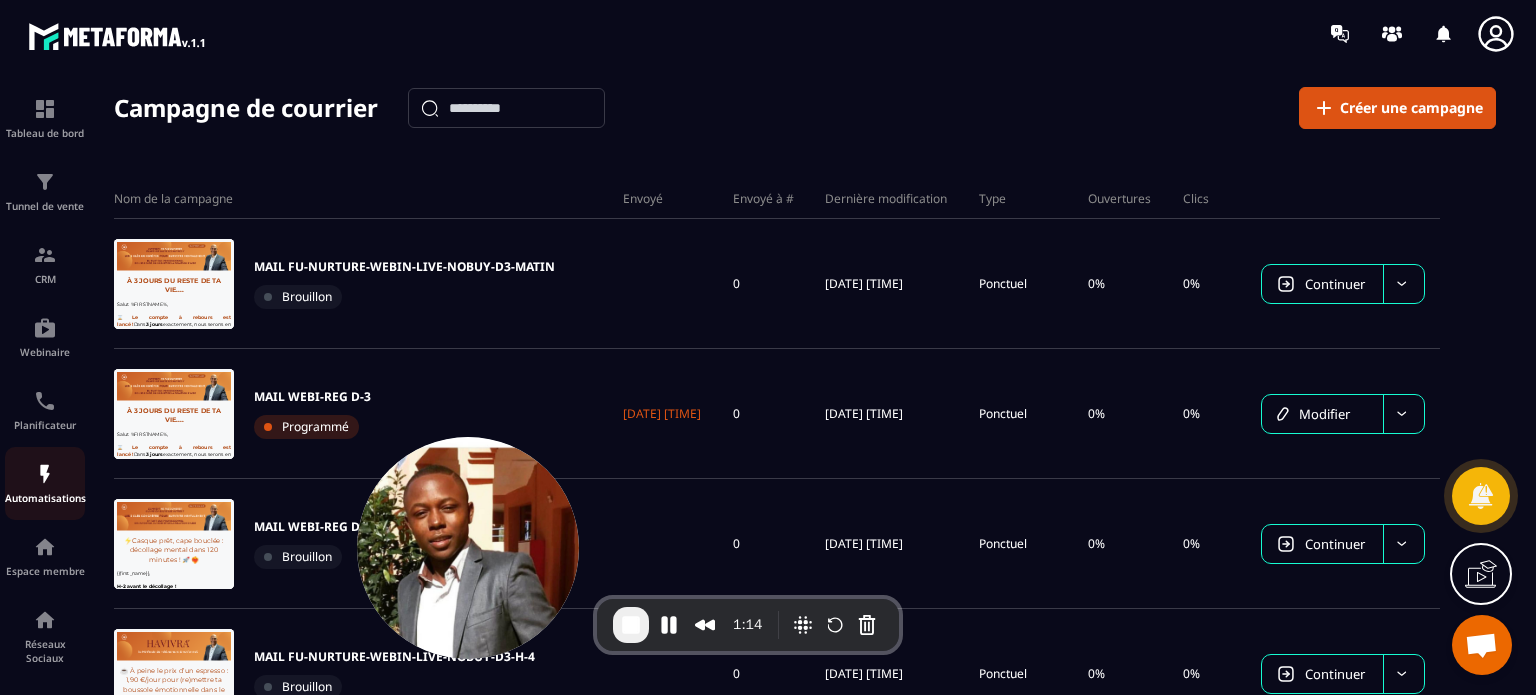 scroll, scrollTop: 0, scrollLeft: 0, axis: both 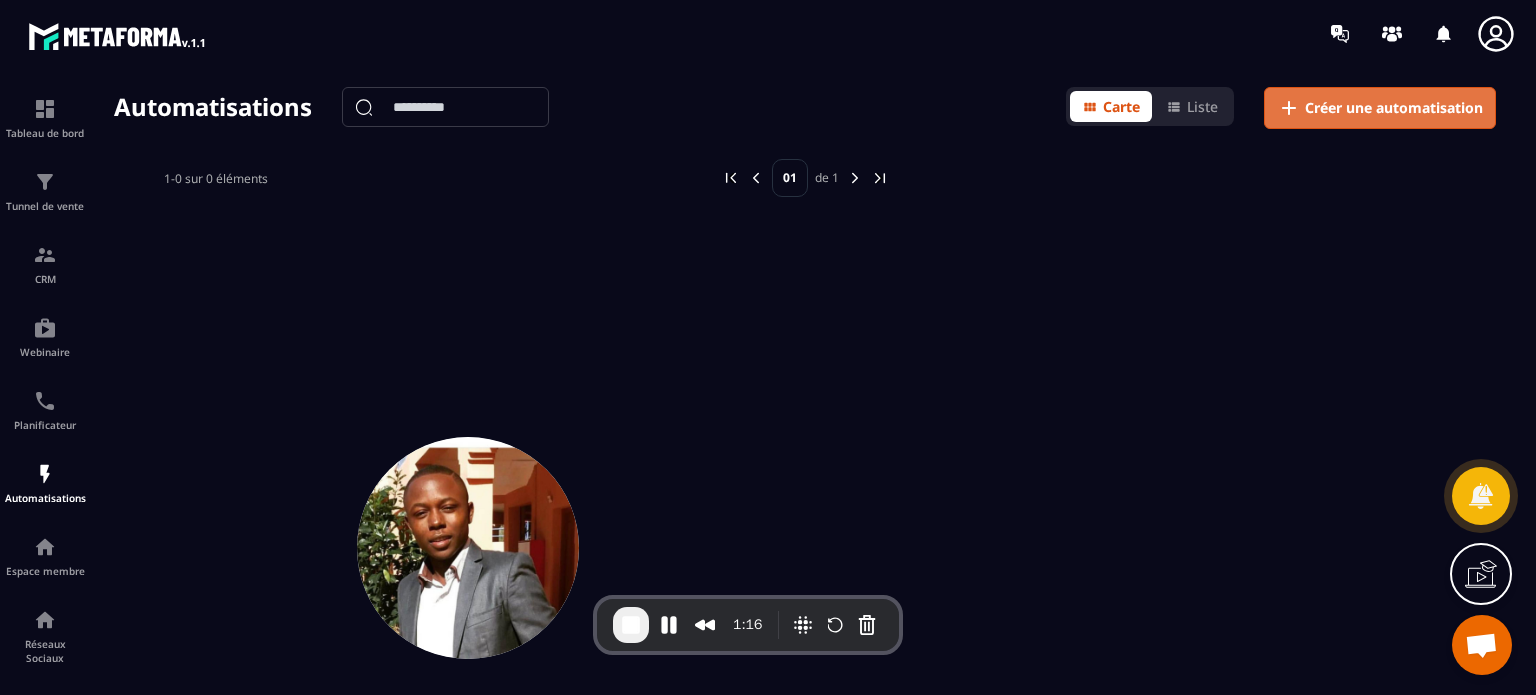 click on "Créer une automatisation" at bounding box center [1394, 108] 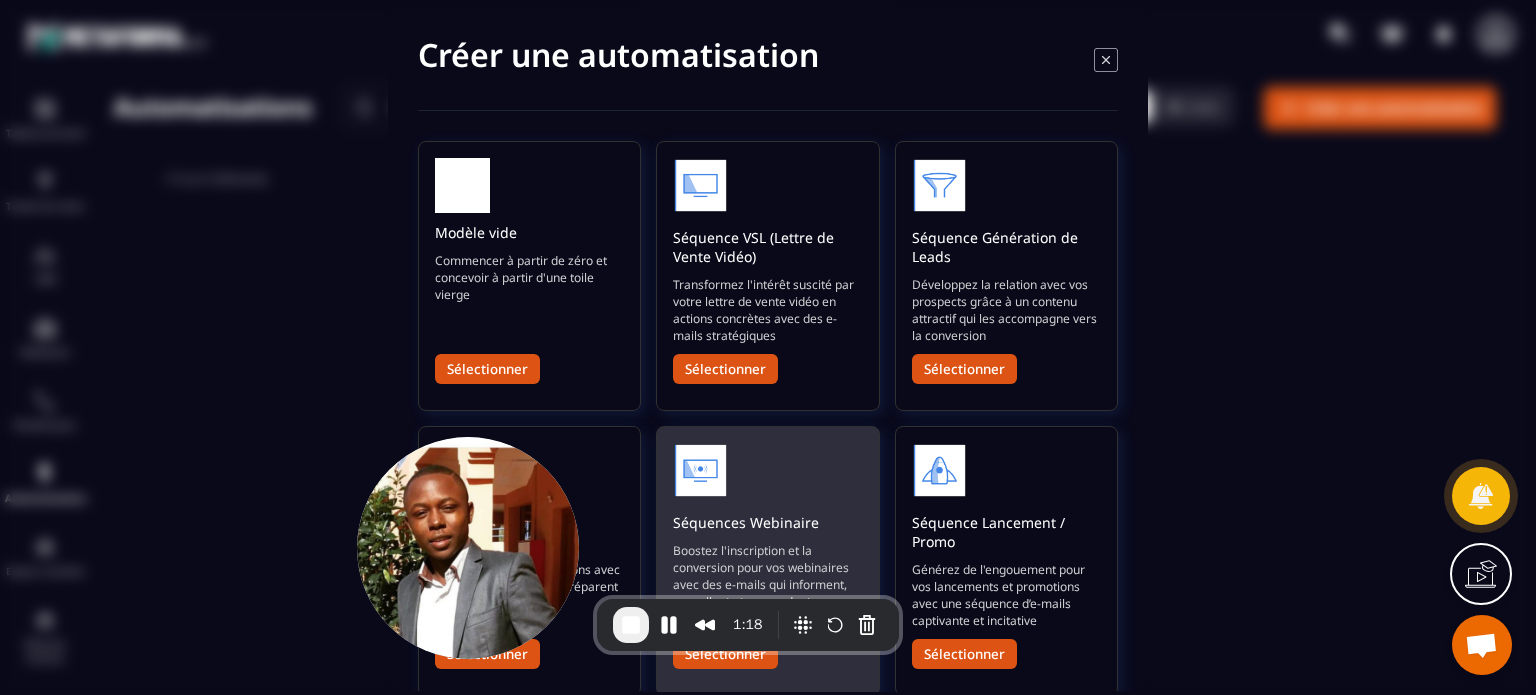 click on "Boostez l'inscription et la conversion pour vos webinaires avec des e-mails qui informent, rappellent et persuadent" at bounding box center (767, 576) 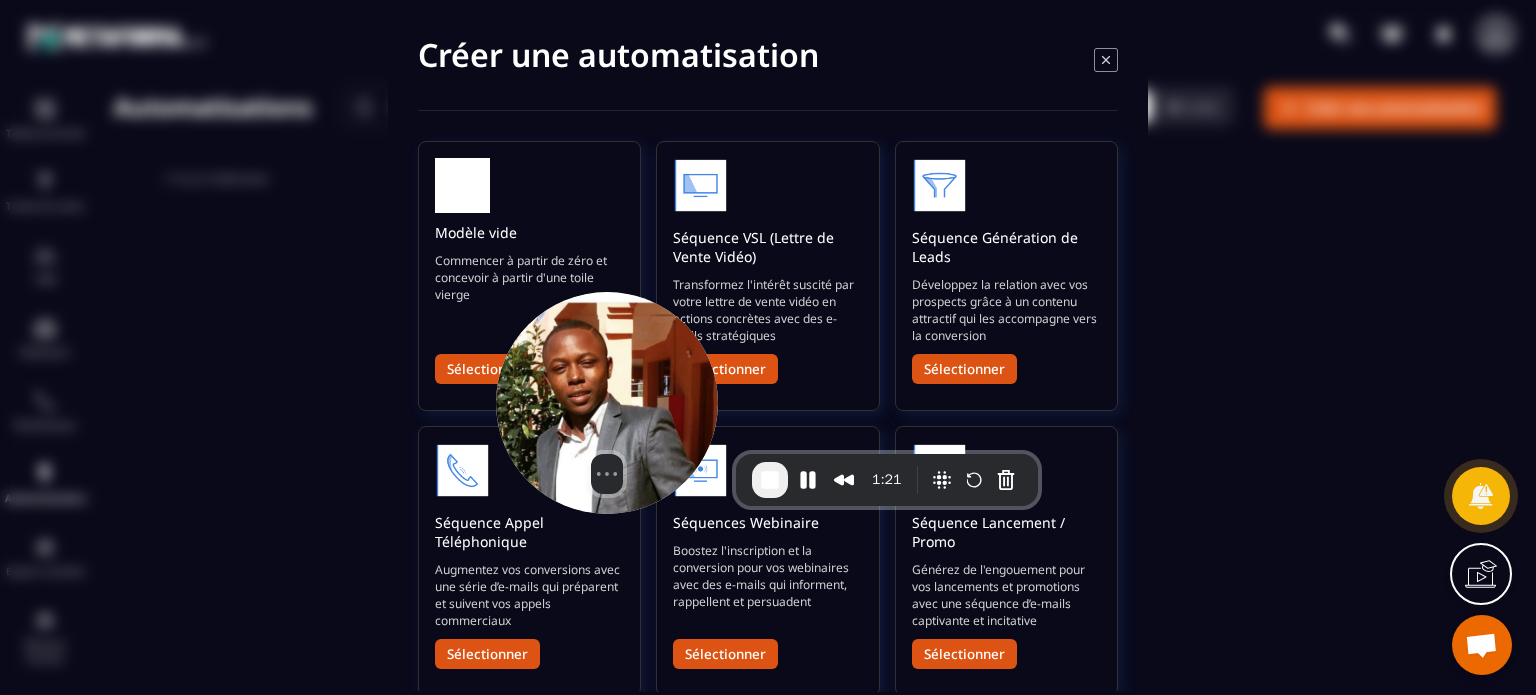 drag, startPoint x: 494, startPoint y: 530, endPoint x: 633, endPoint y: 385, distance: 200.86314 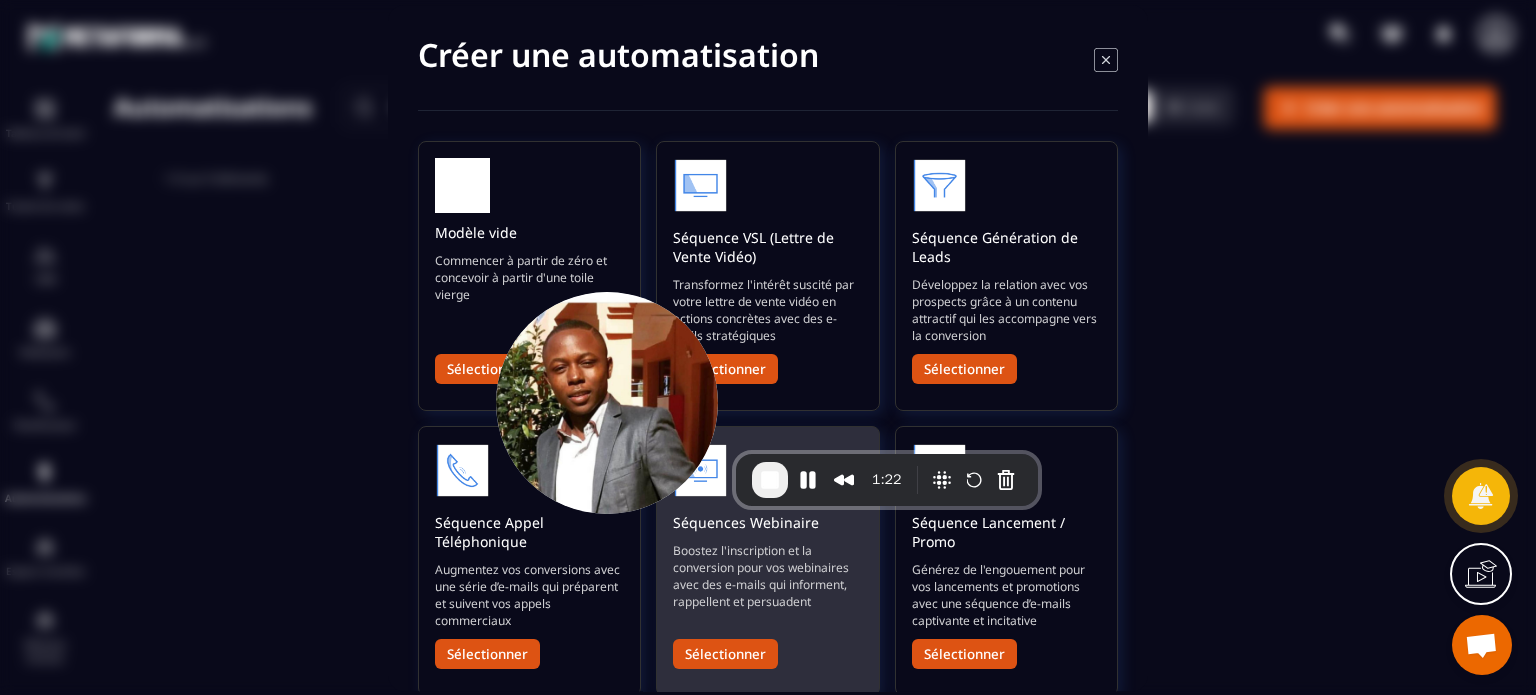 click on "Sélectionner" at bounding box center (725, 654) 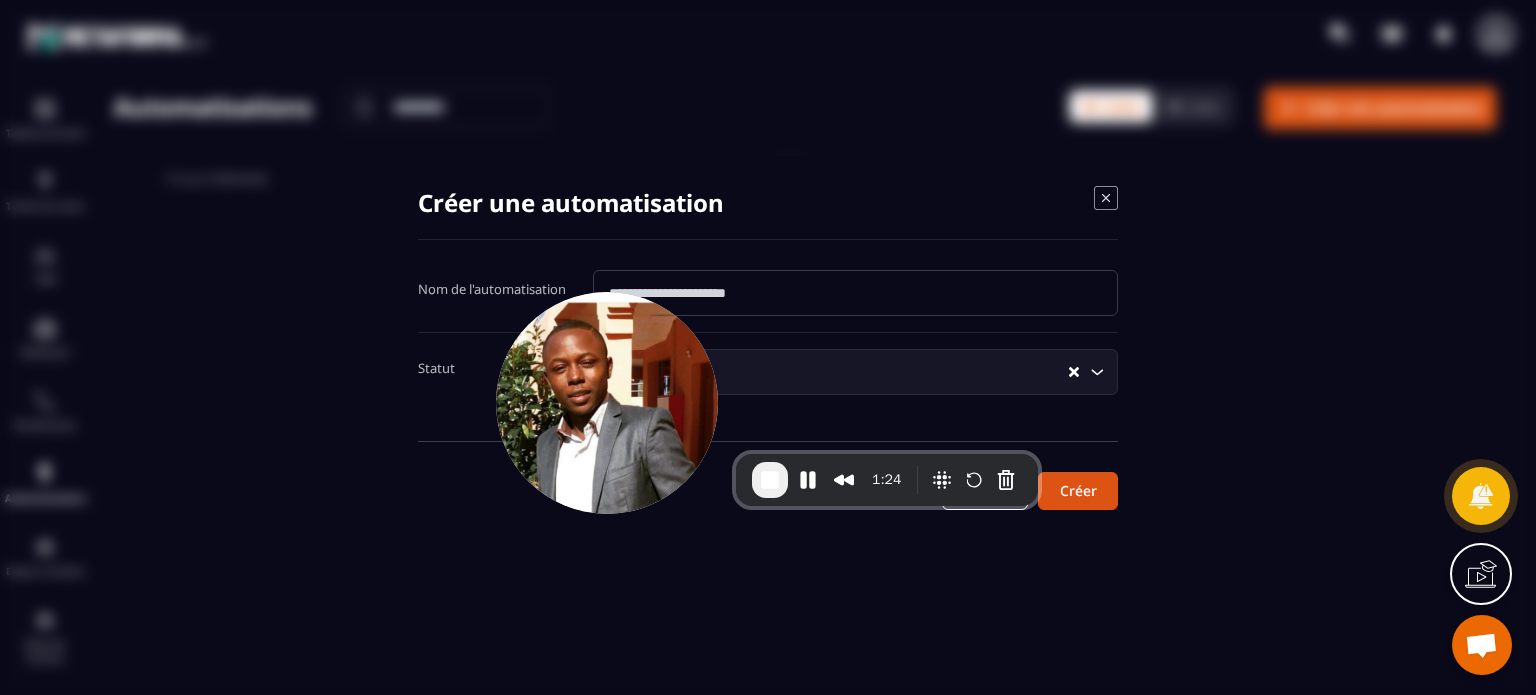 click at bounding box center [855, 293] 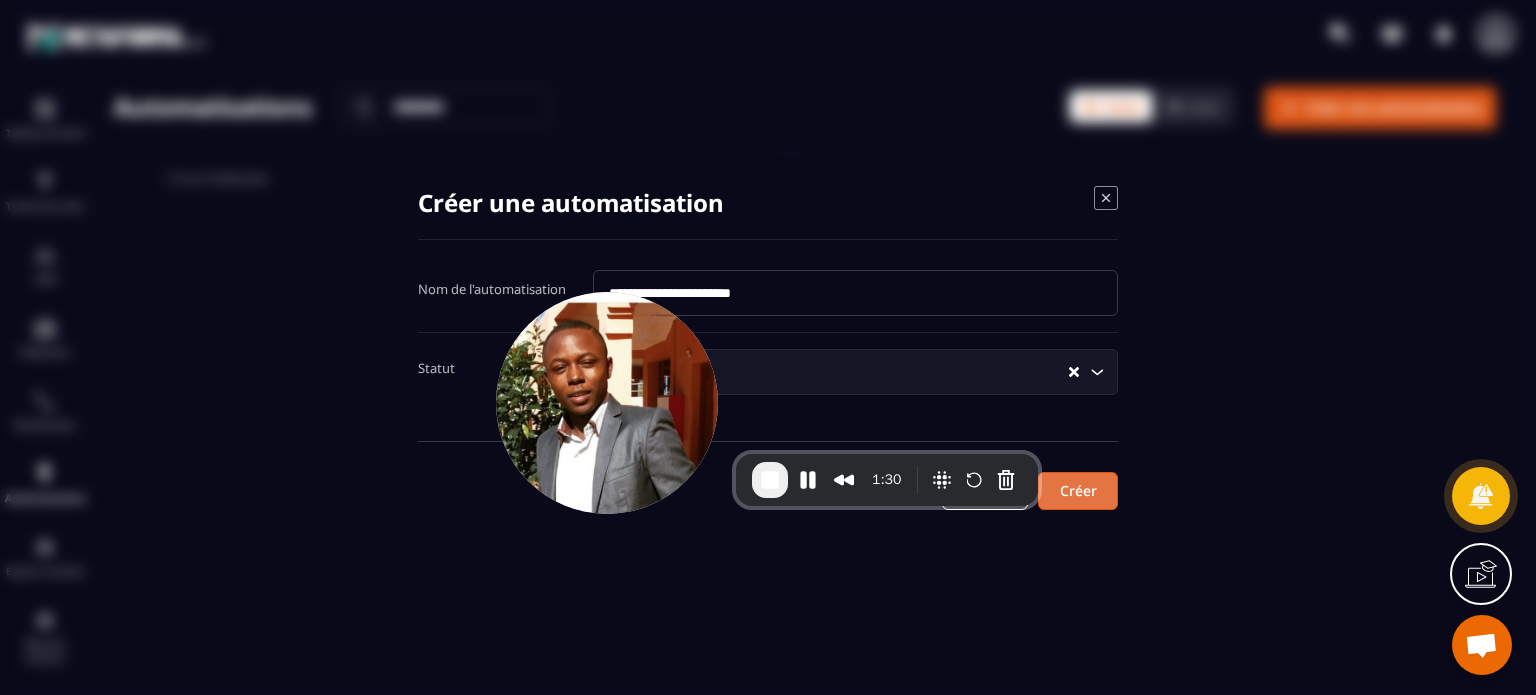 type on "**********" 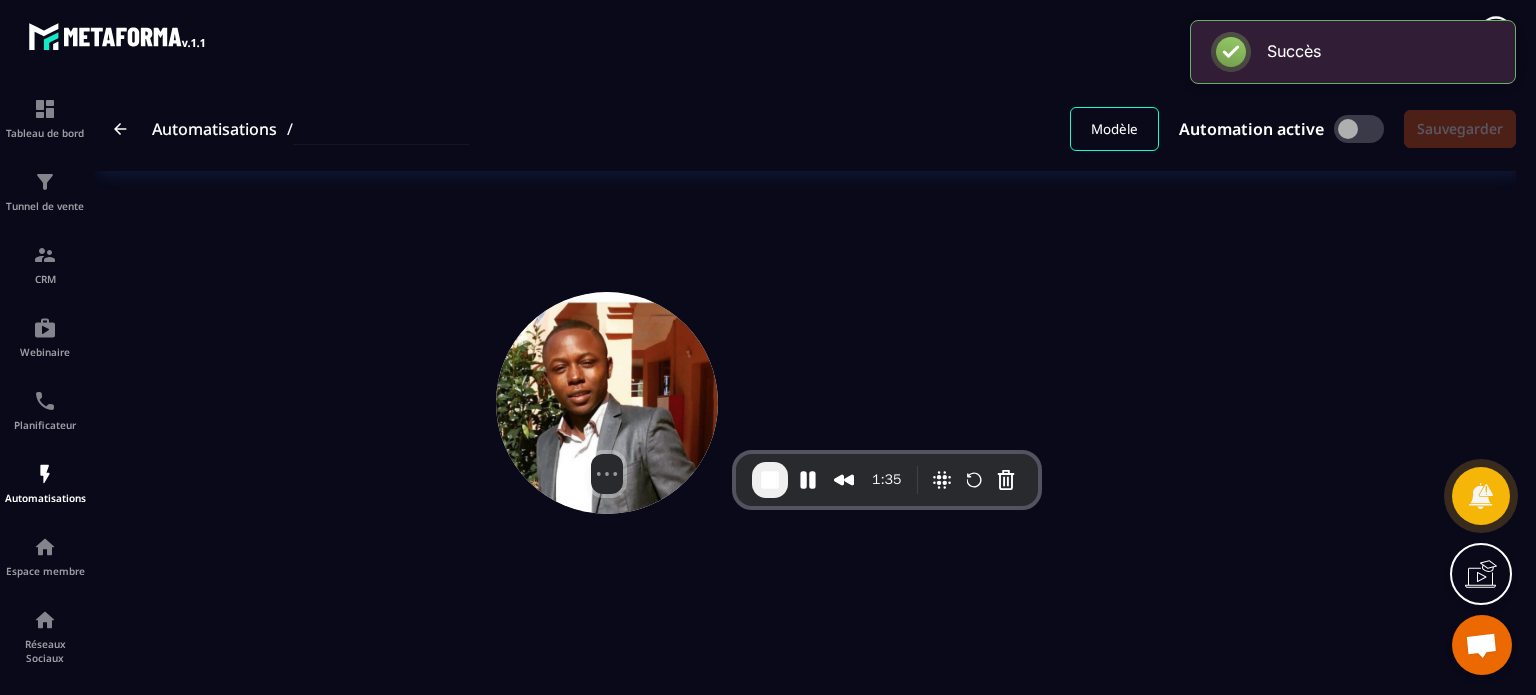 type on "**********" 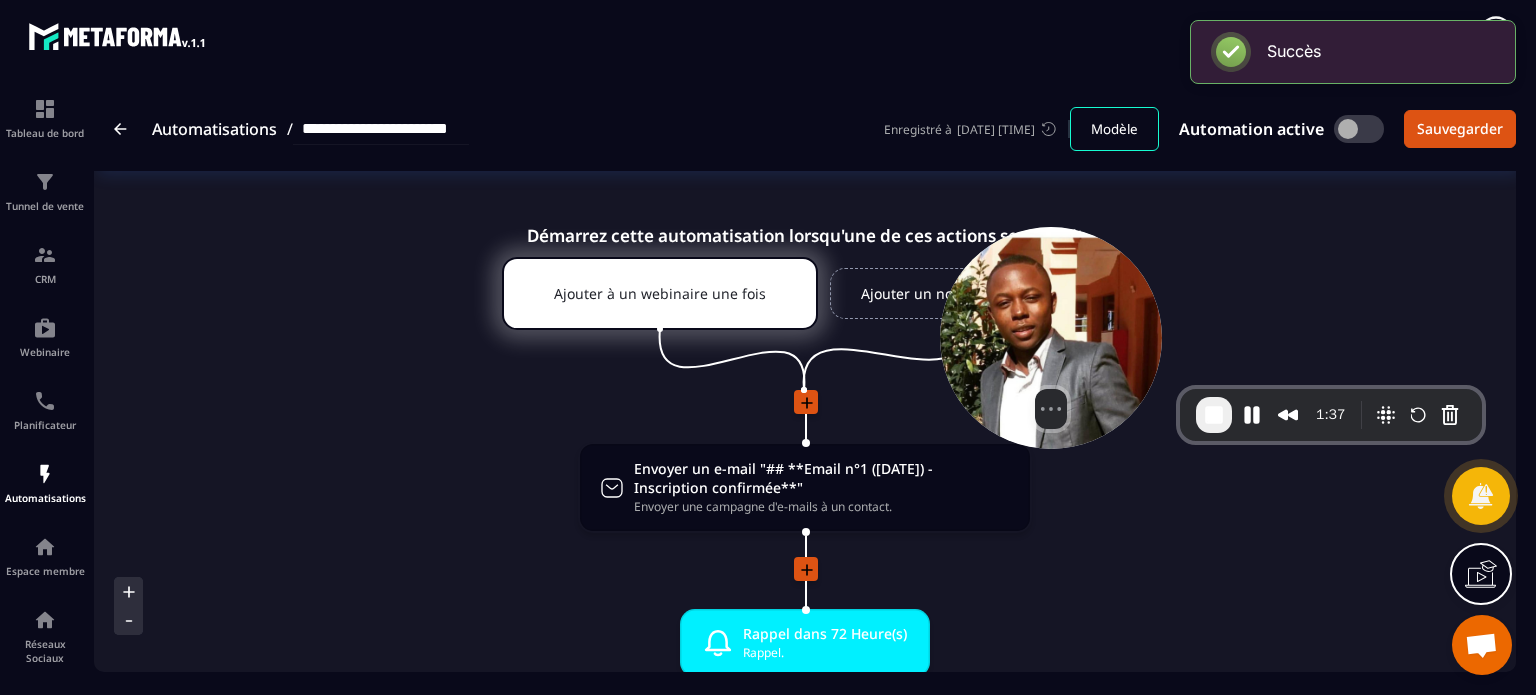 drag, startPoint x: 578, startPoint y: 360, endPoint x: 1022, endPoint y: 291, distance: 449.3295 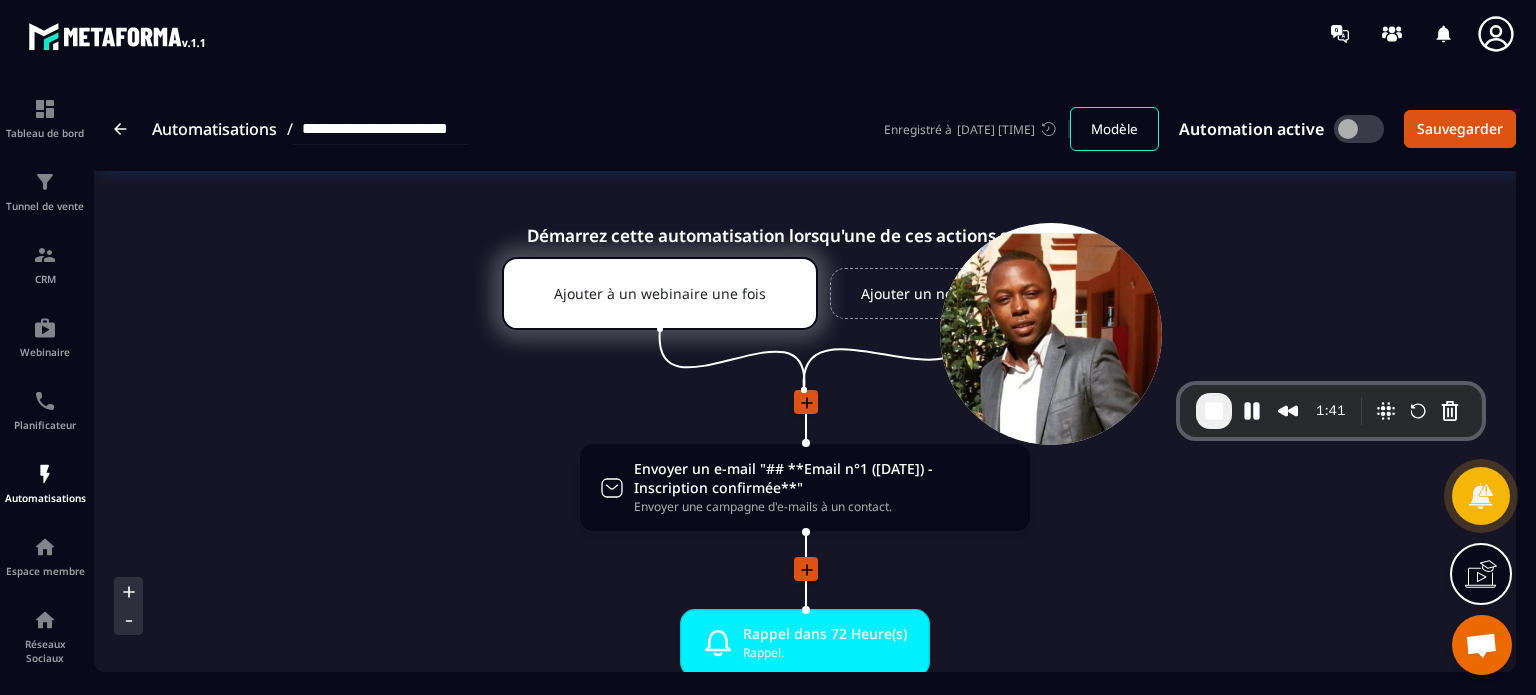 click at bounding box center (805, 416) 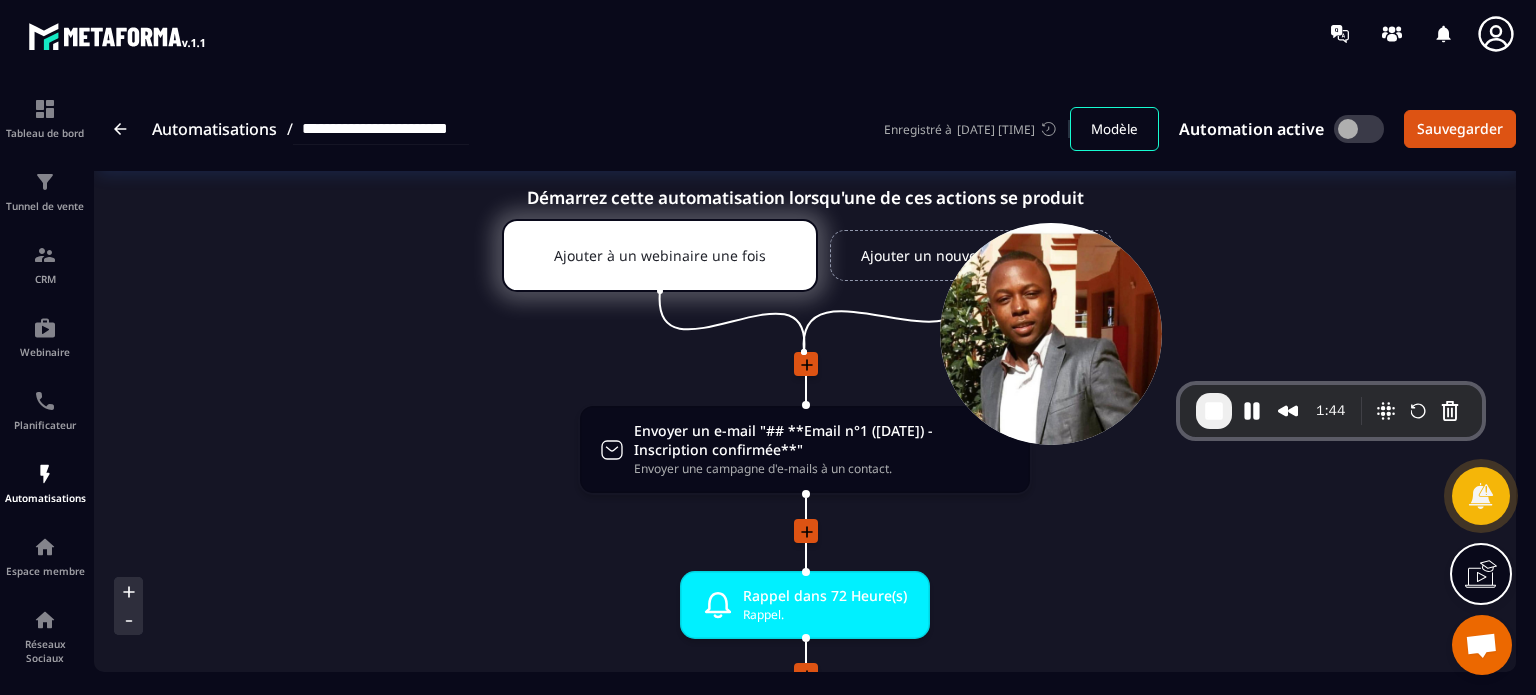 scroll, scrollTop: 0, scrollLeft: 0, axis: both 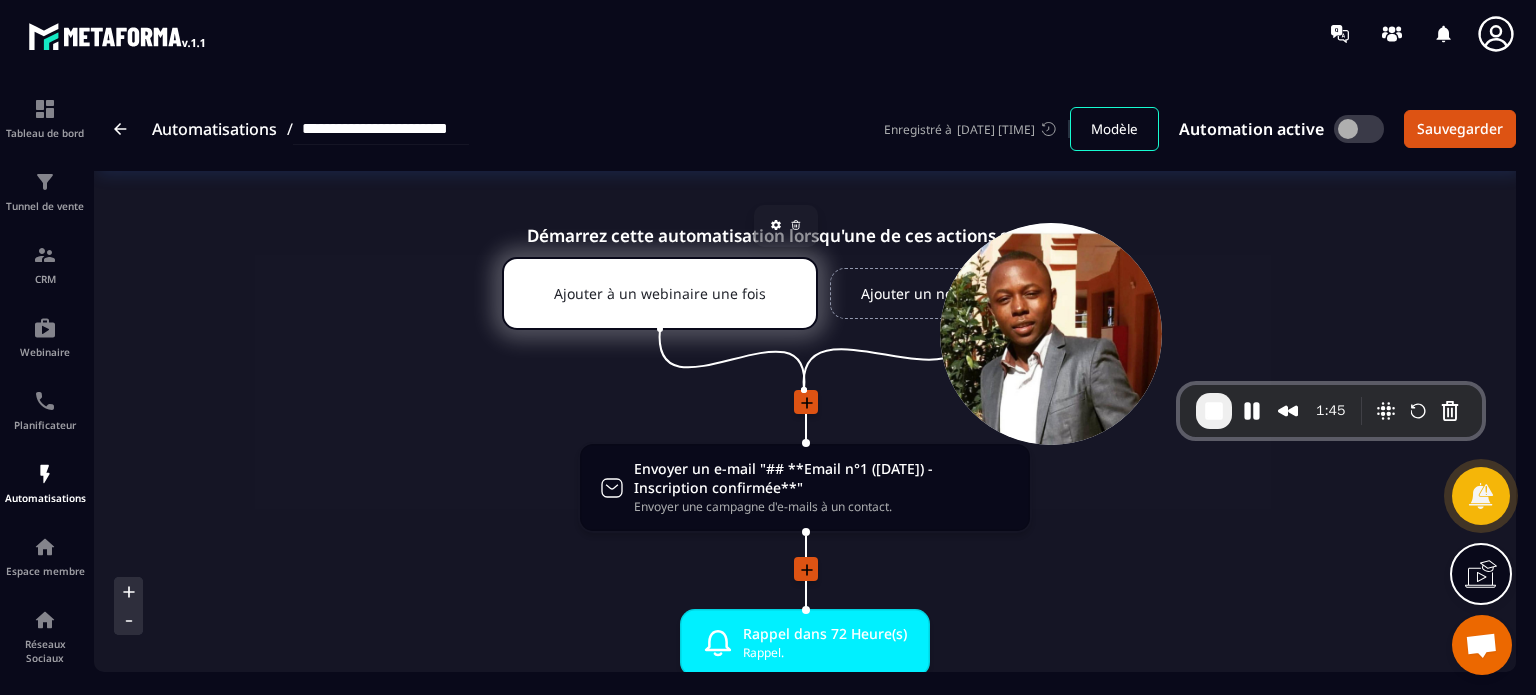 click on "Ajouter à un webinaire  une fois" at bounding box center [660, 293] 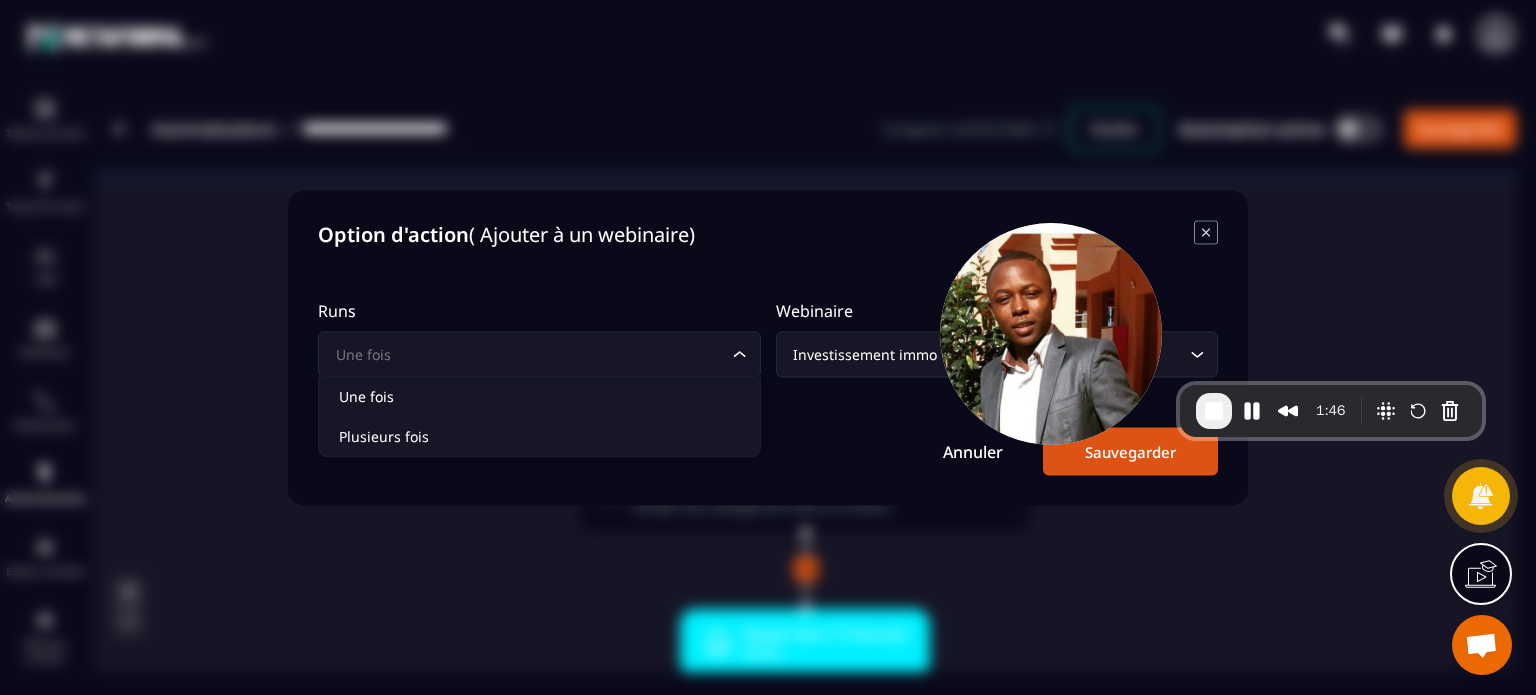 click on "Une fois Loading..." 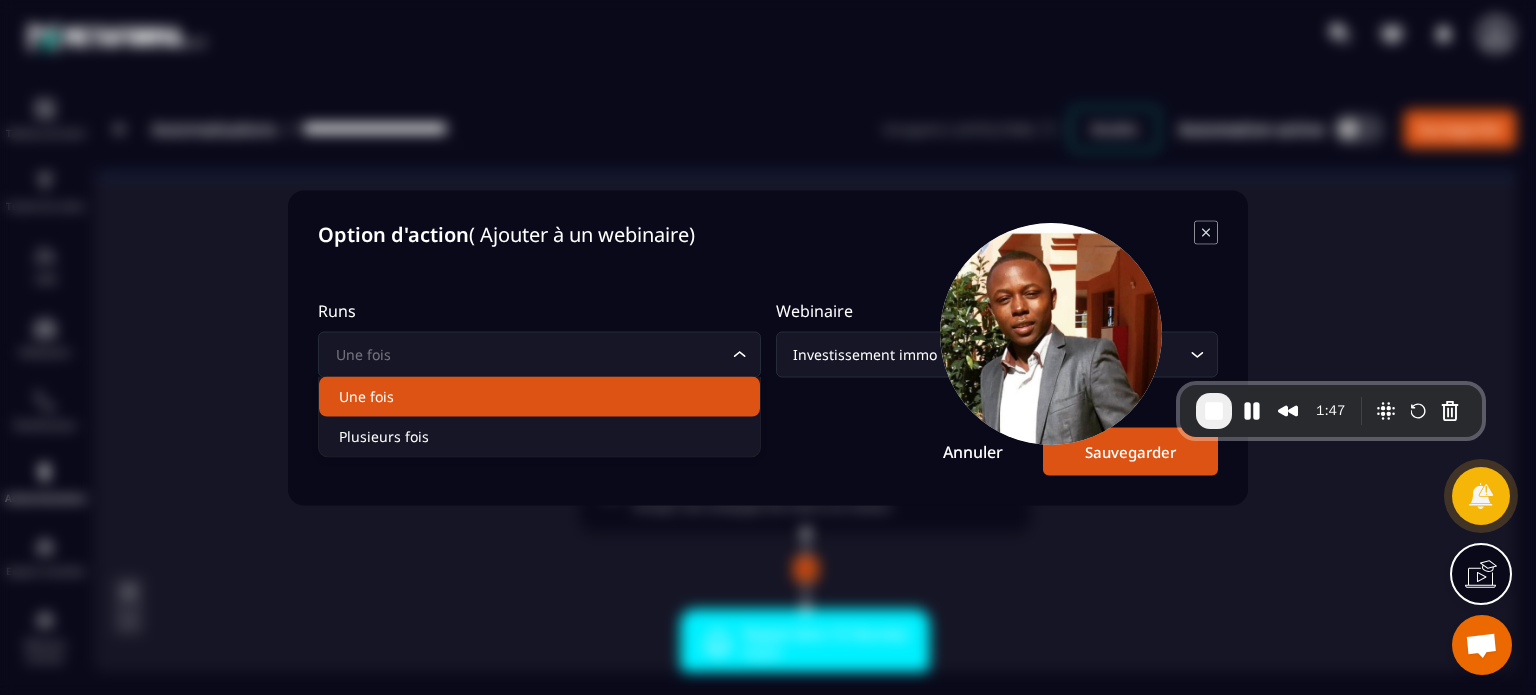 click on "Une fois" 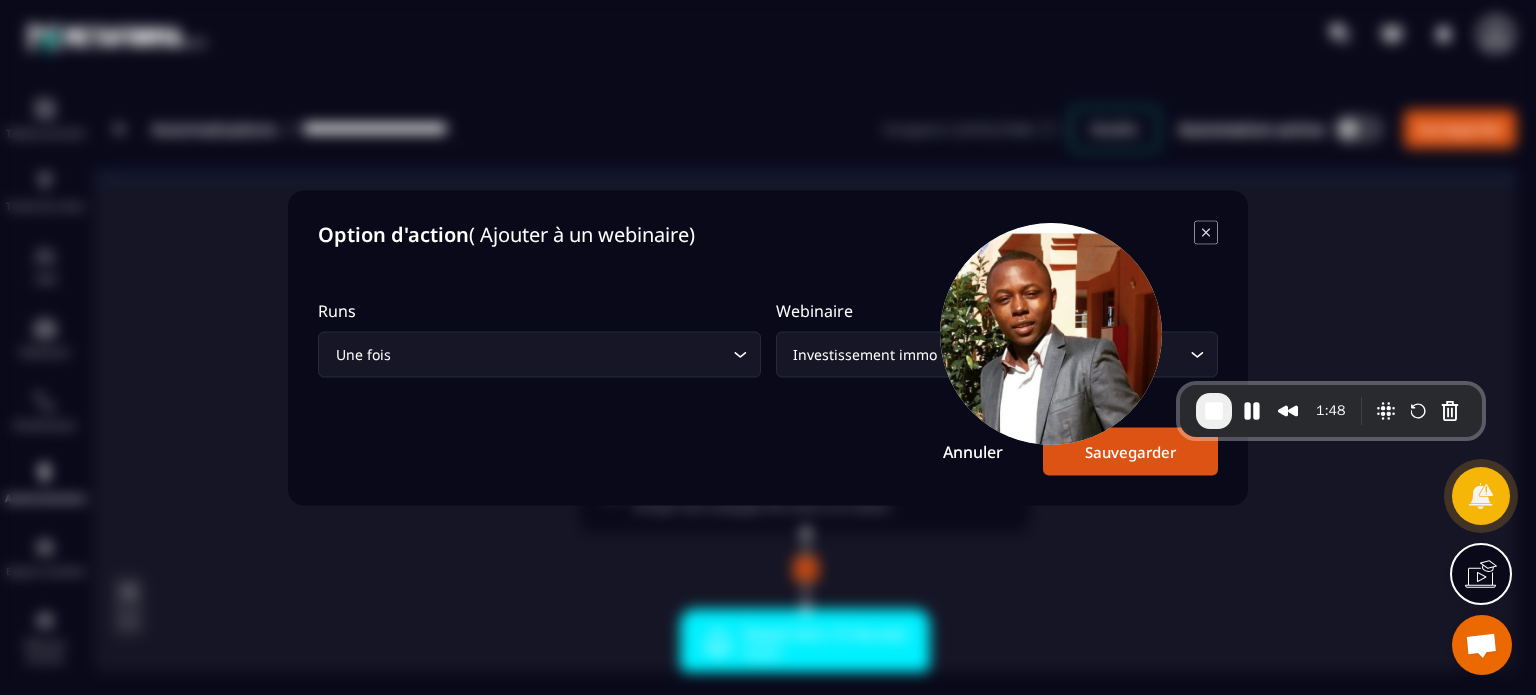 click 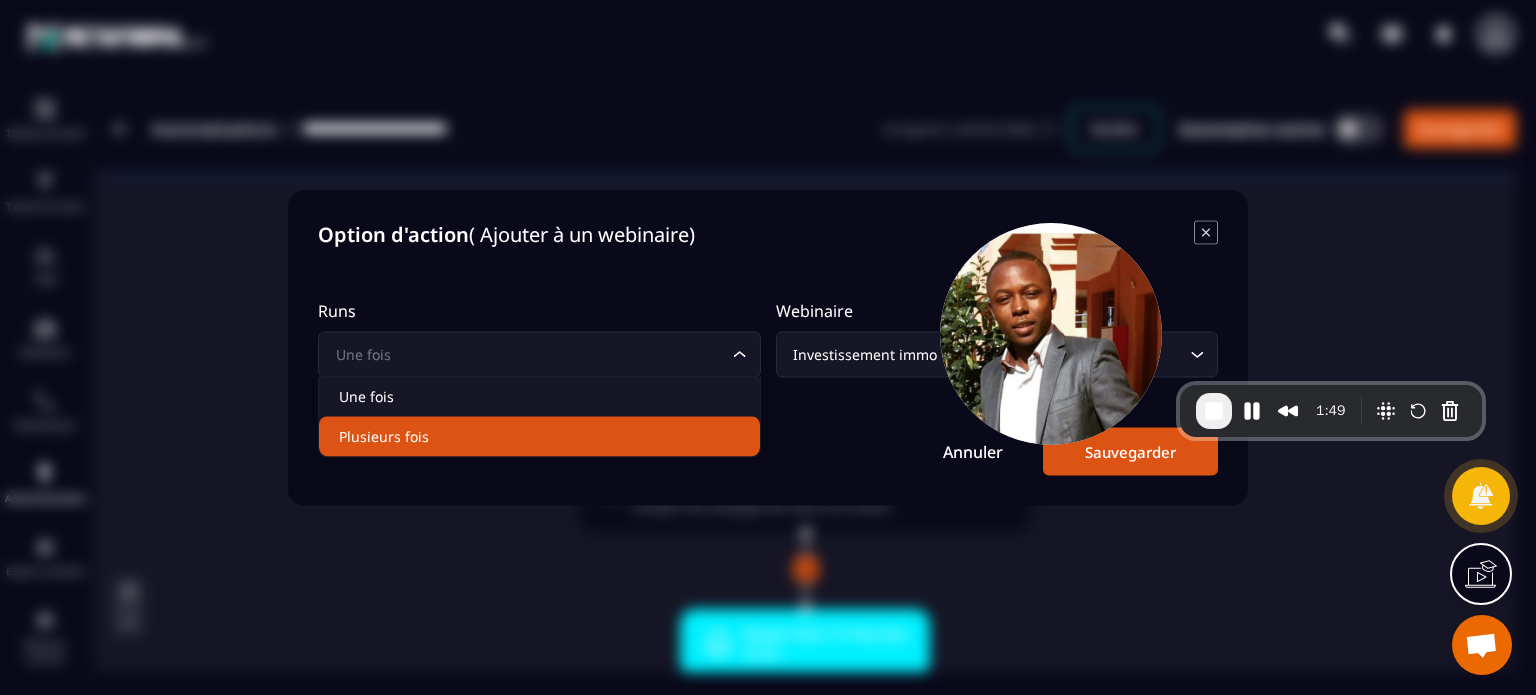 click on "Plusieurs fois" 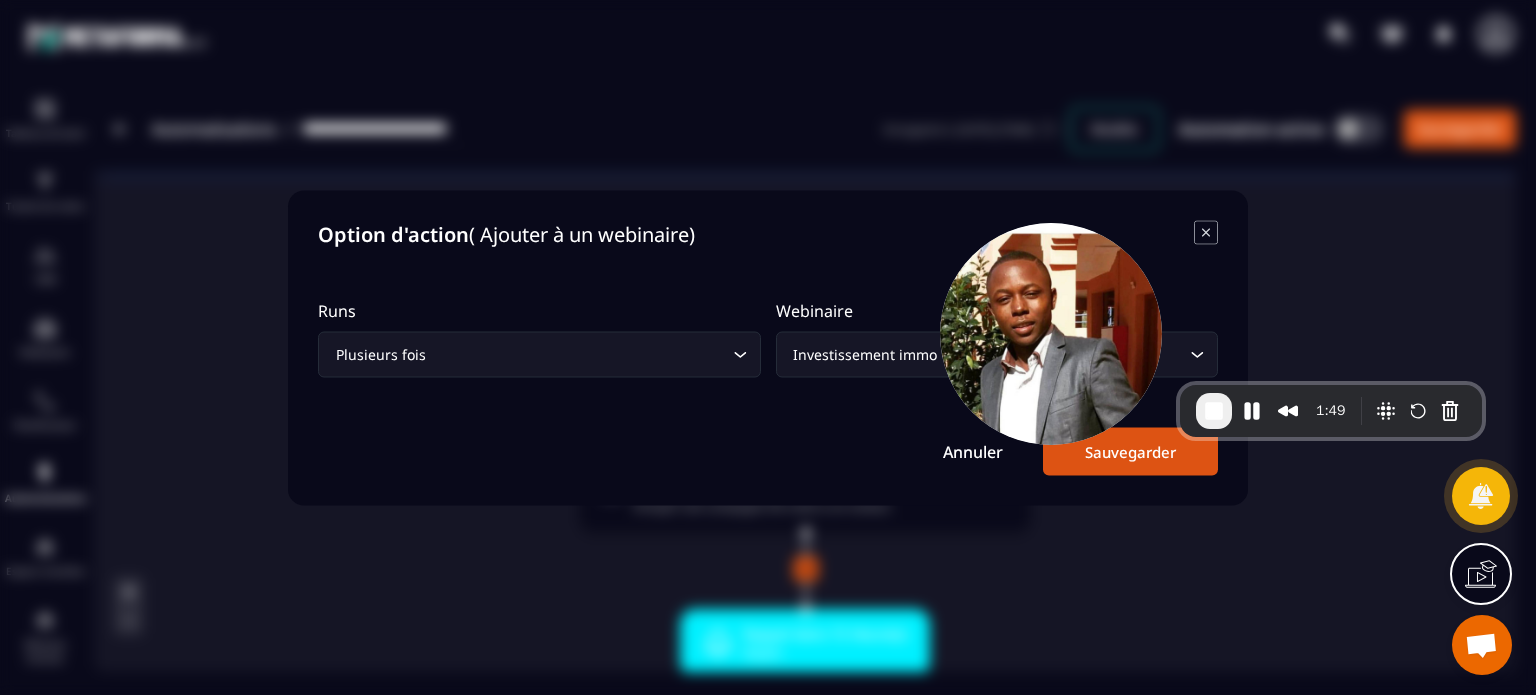 click on "Webinaire Investissement immo Loading..." at bounding box center (997, 338) 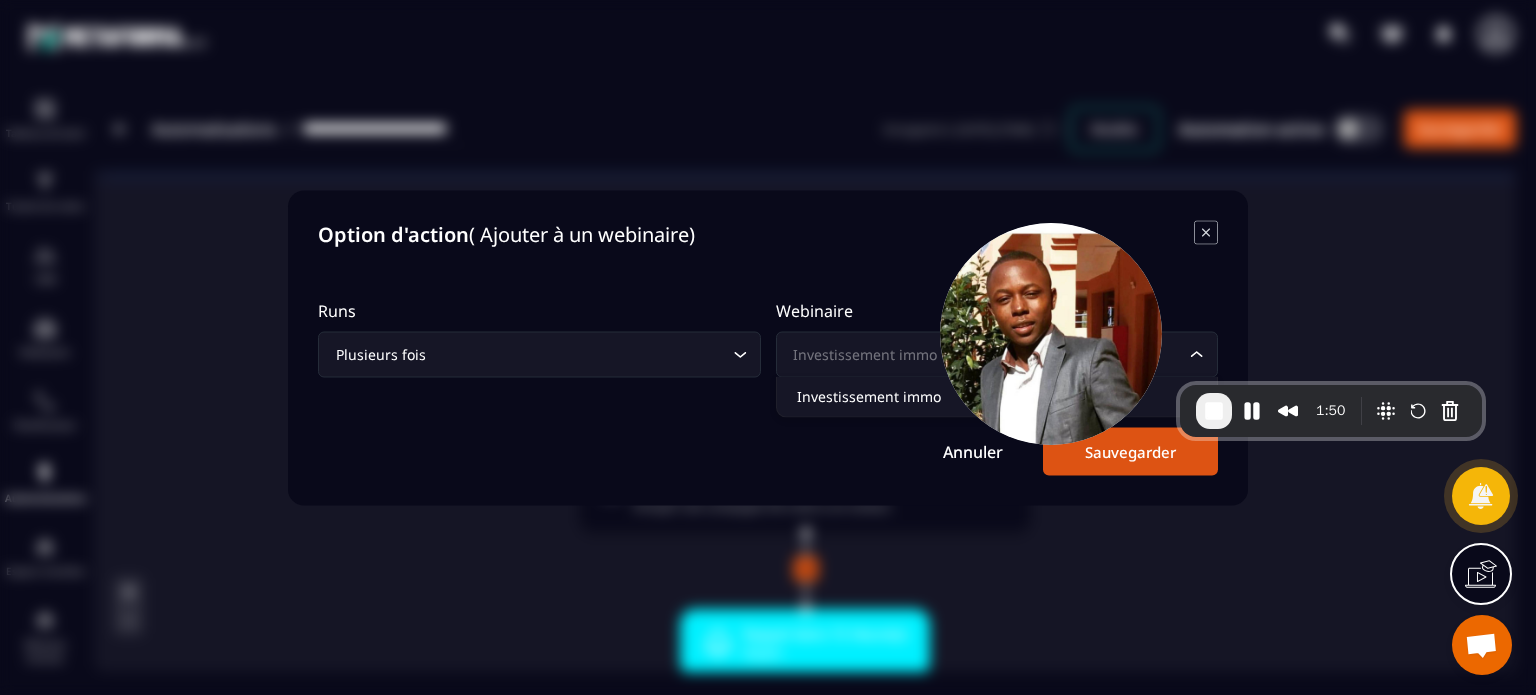 click on "Investissement immo" at bounding box center (987, 354) 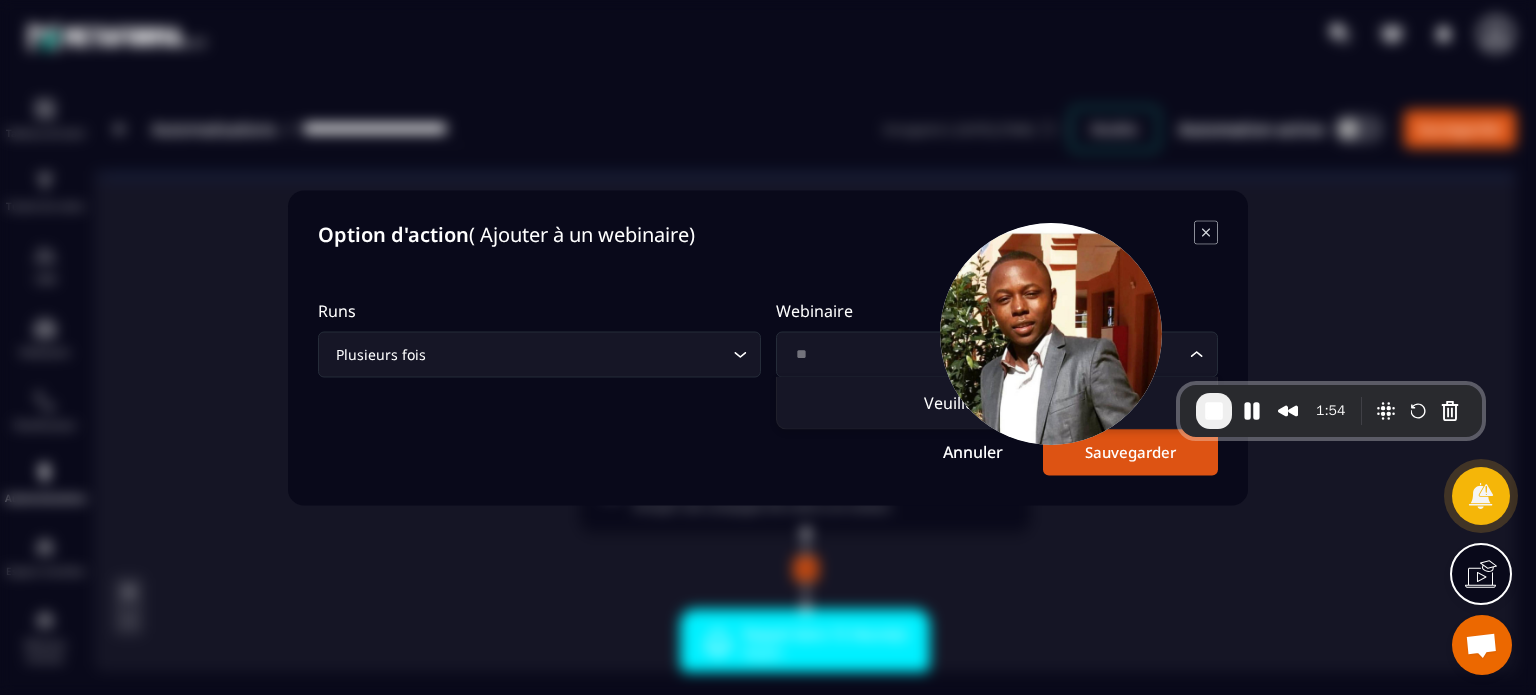type on "*" 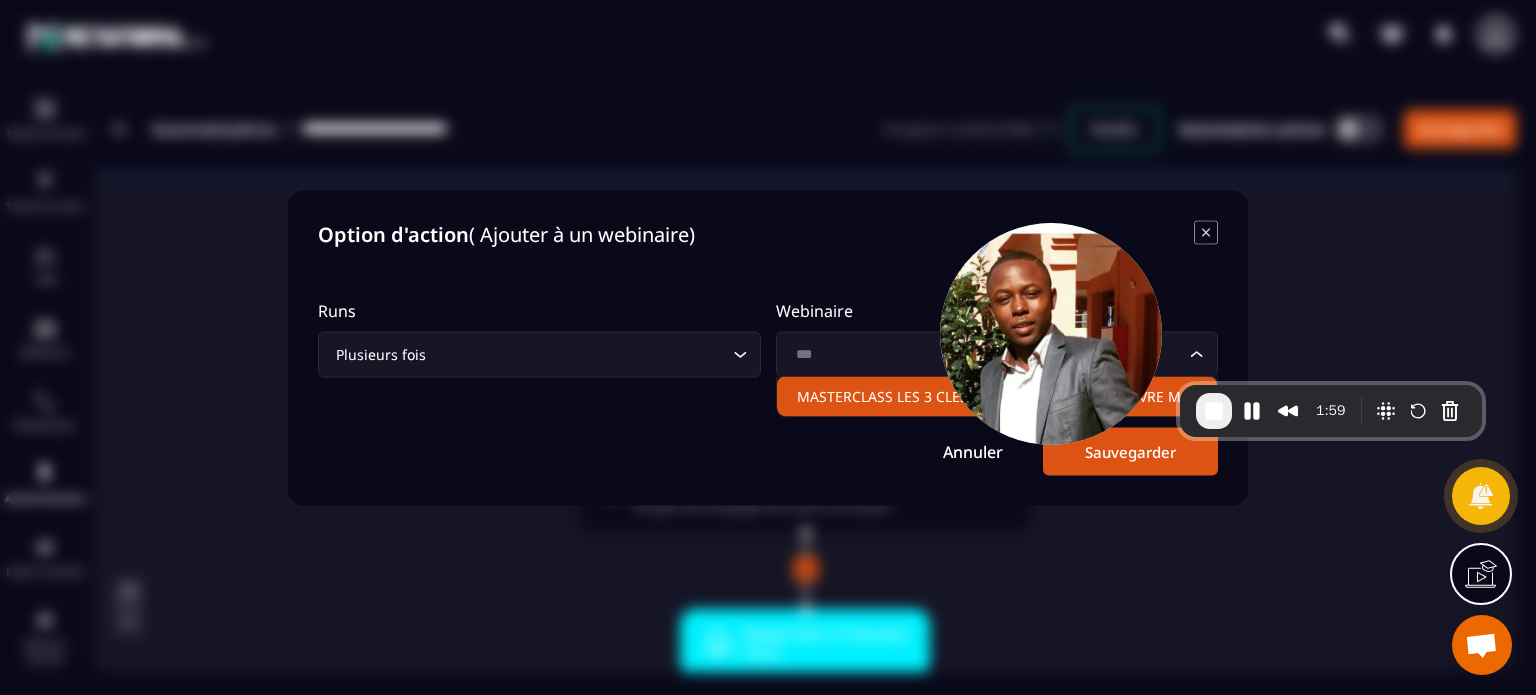 click on "MASTERCLASS LES 3 CLES CONCRÈTES POUR SURVIVRE MENTALEMENT" 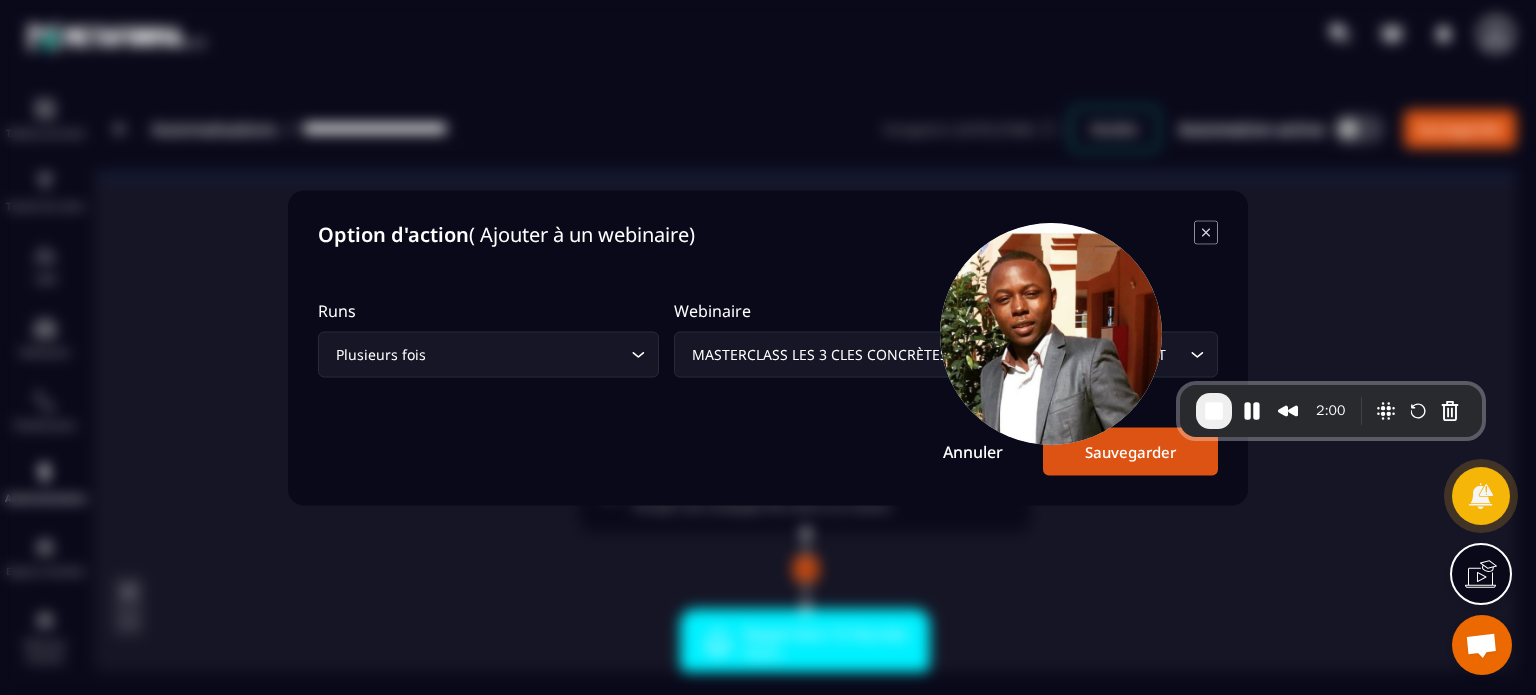 click on "Sauvegarder" at bounding box center [1130, 451] 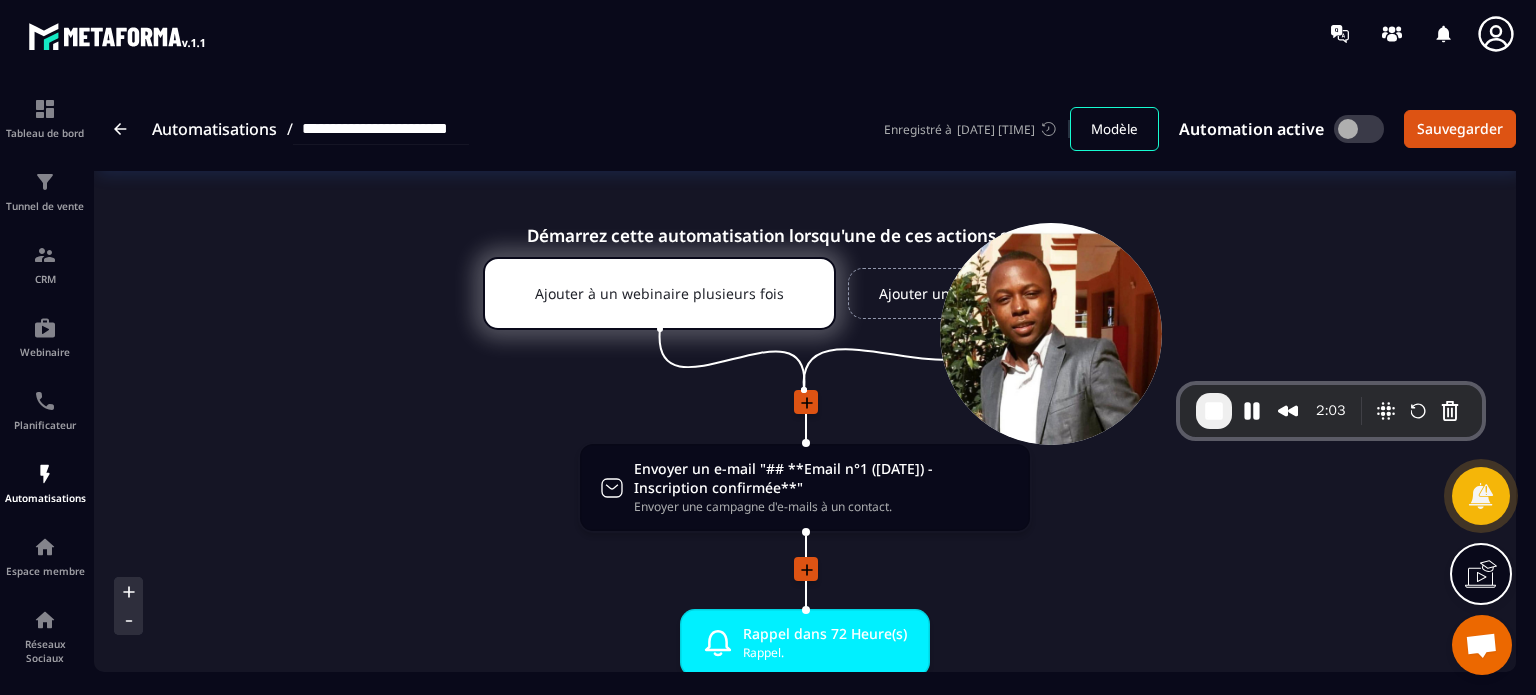 click on "Envoyer un e-mail "## **Email n°1 ([DATE]) - Inscription confirmée**" Envoyer une campagne d'e-mails à un contact. drag-arrow" 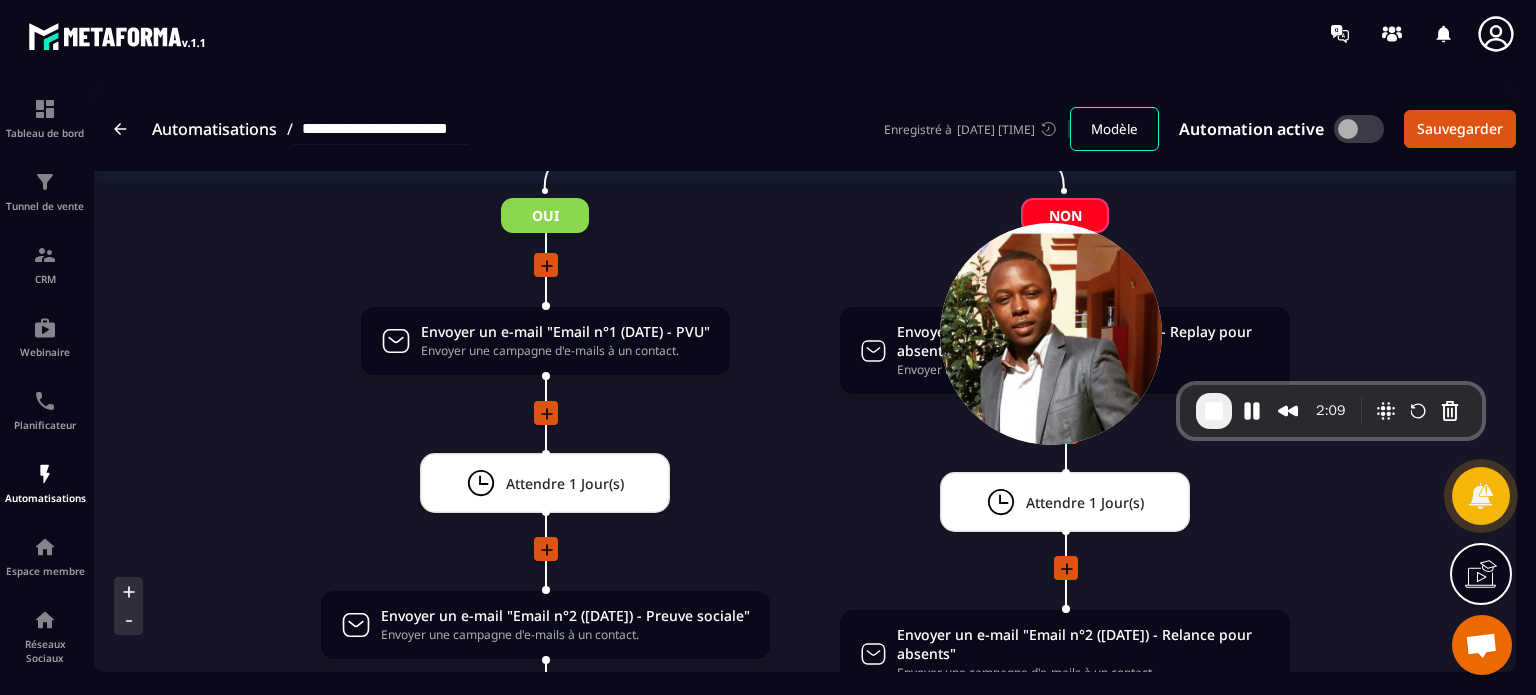 scroll, scrollTop: 2368, scrollLeft: 0, axis: vertical 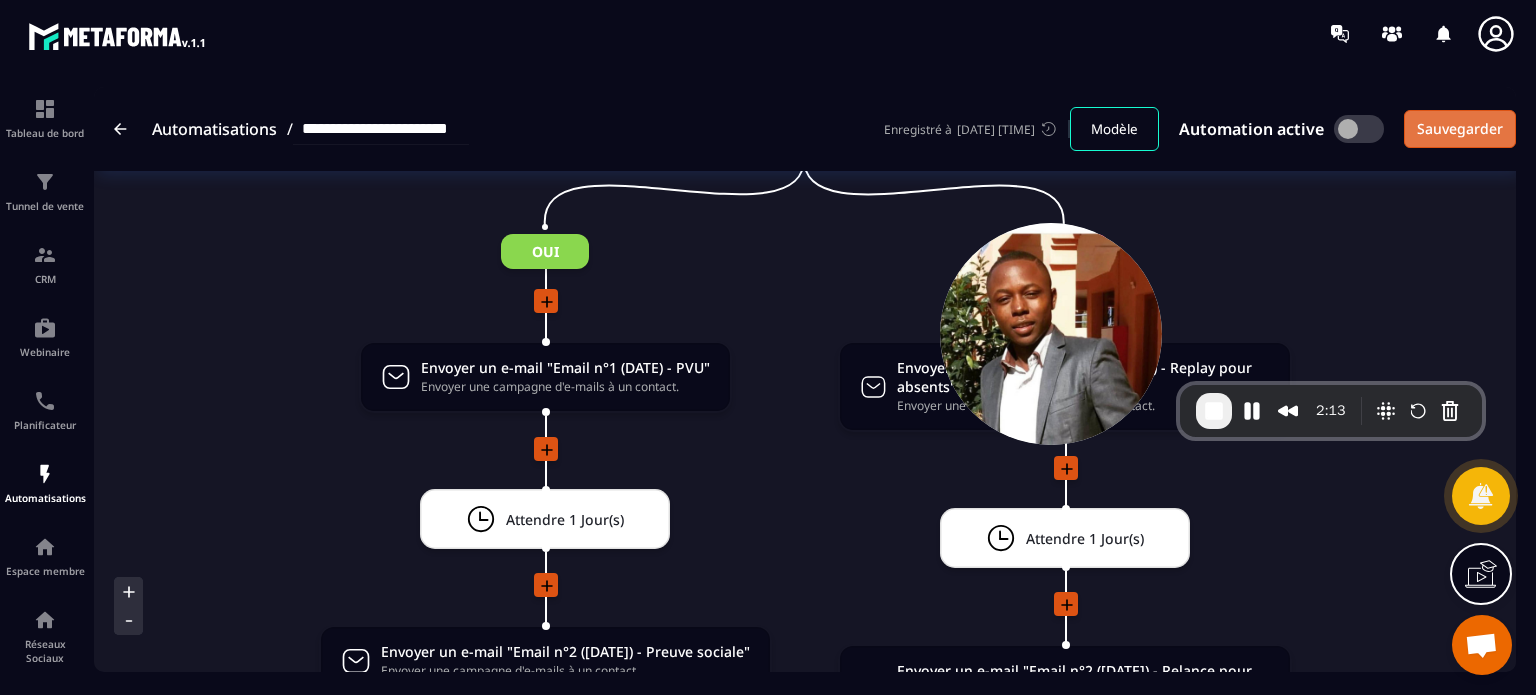 click on "Sauvegarder" 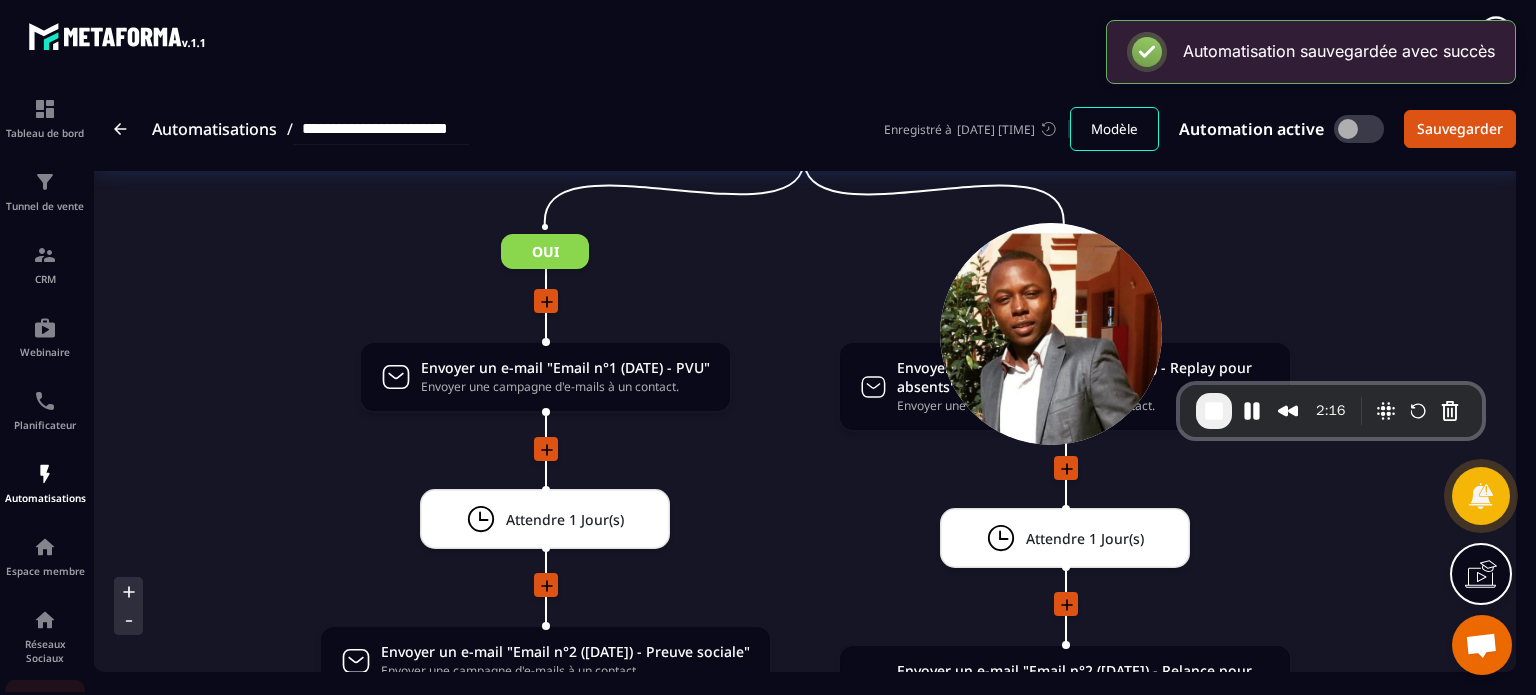 click on "E-mailing" 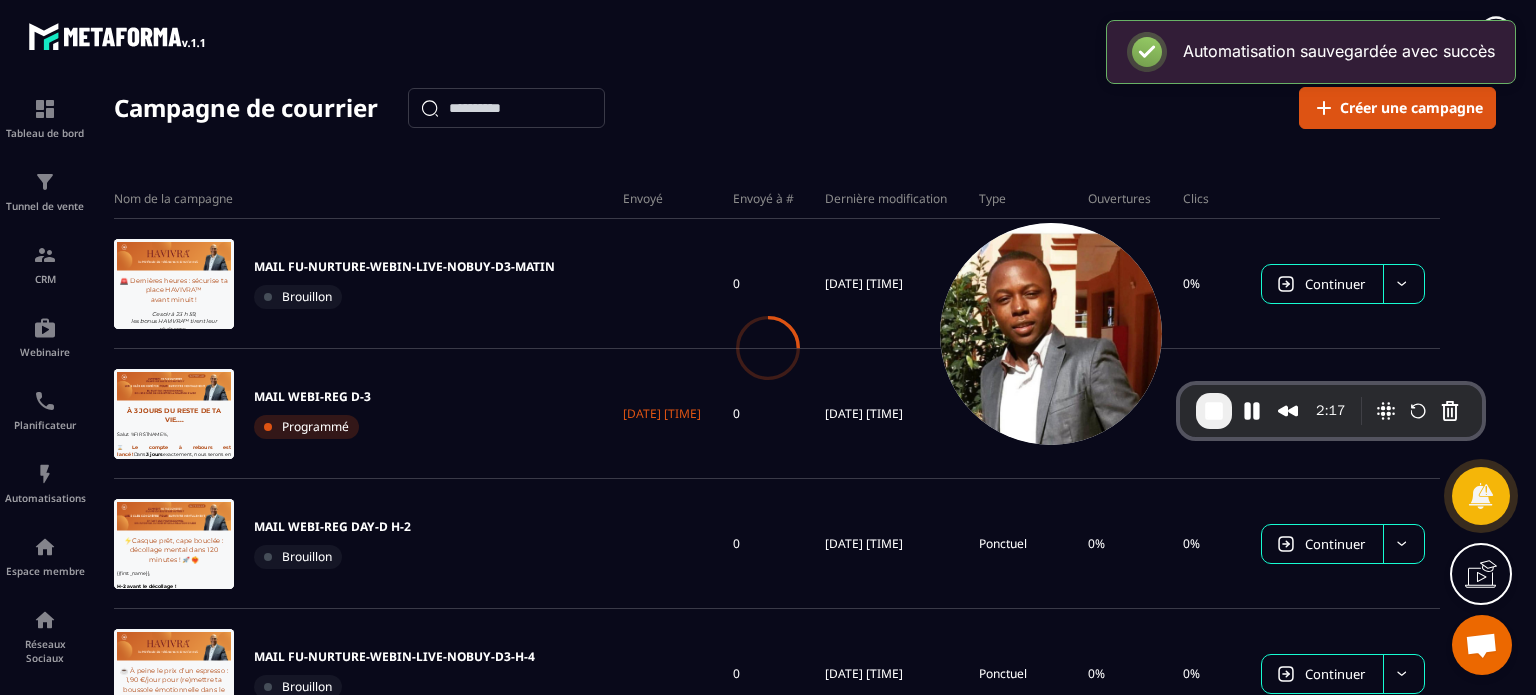 scroll, scrollTop: 0, scrollLeft: 0, axis: both 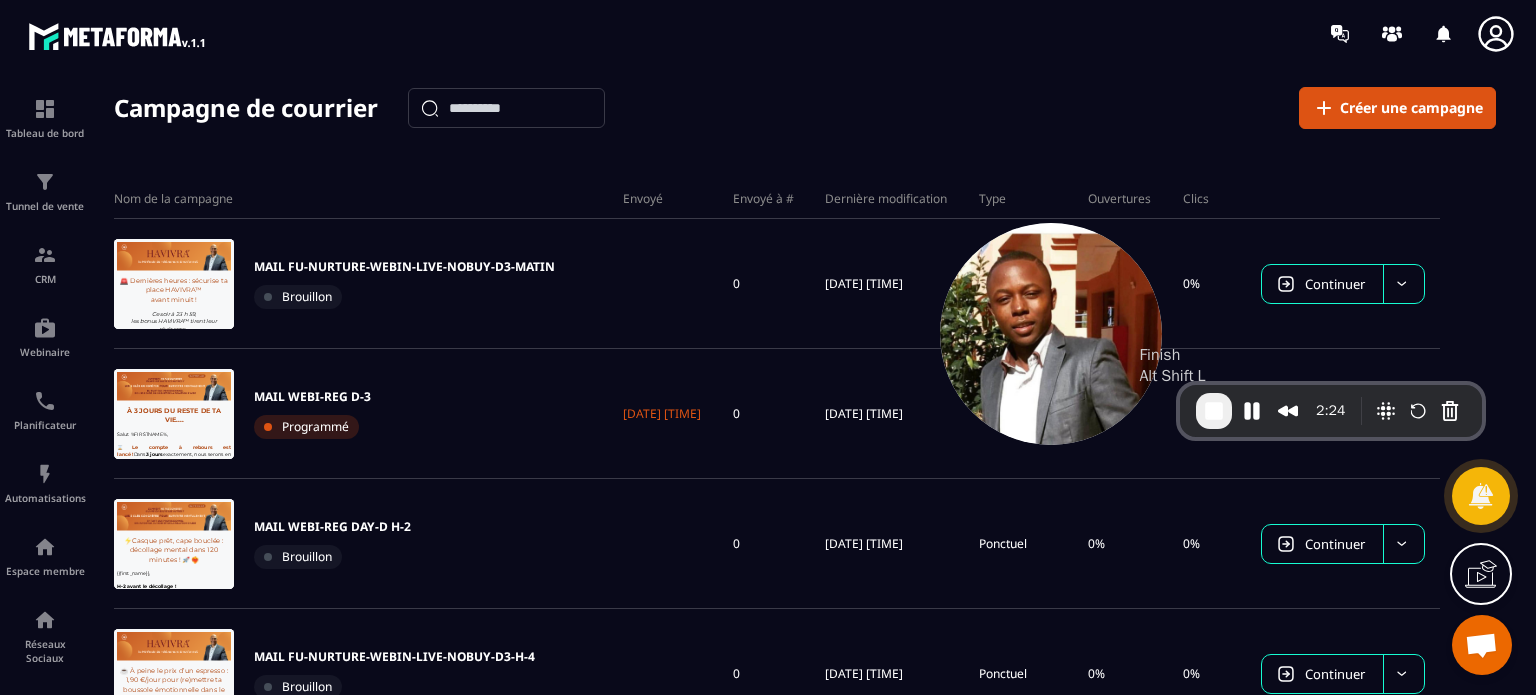 click at bounding box center [1214, 411] 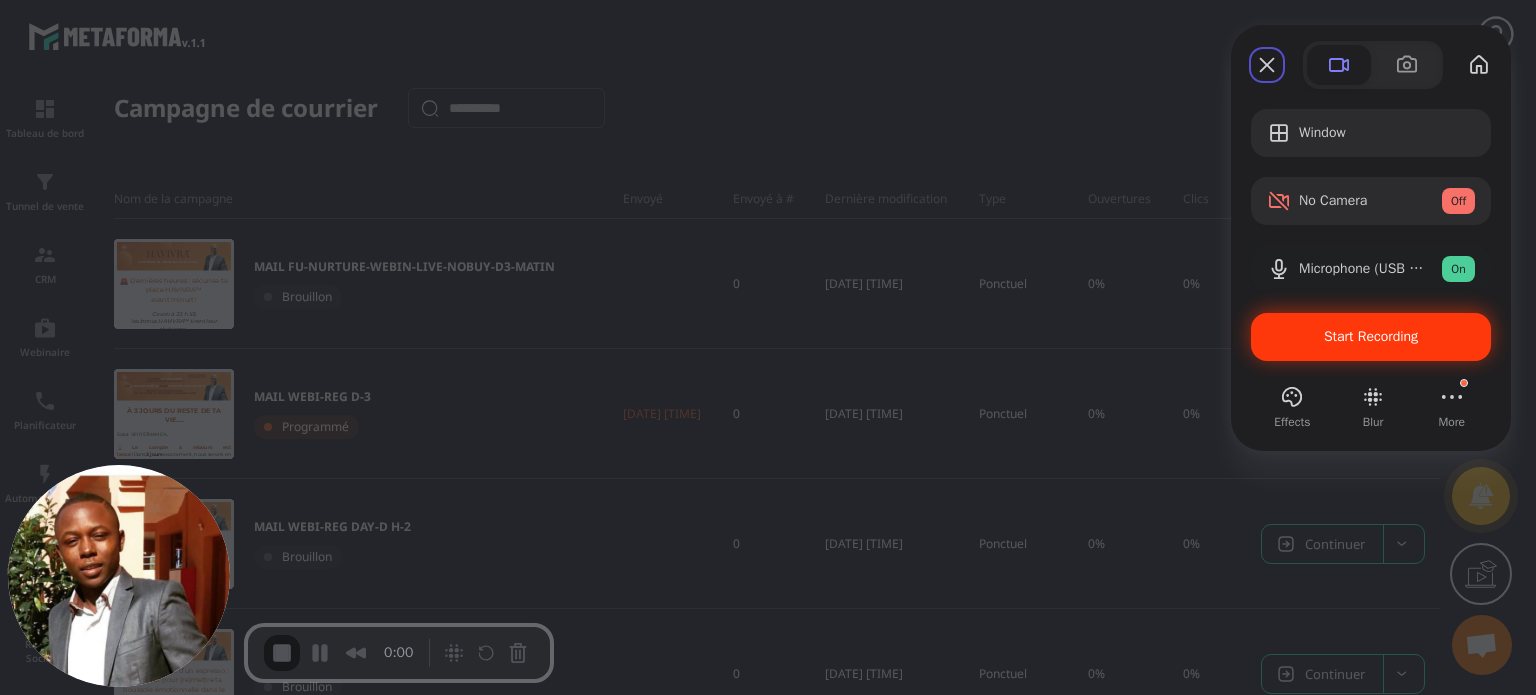 click on "Start Recording" at bounding box center (1371, 336) 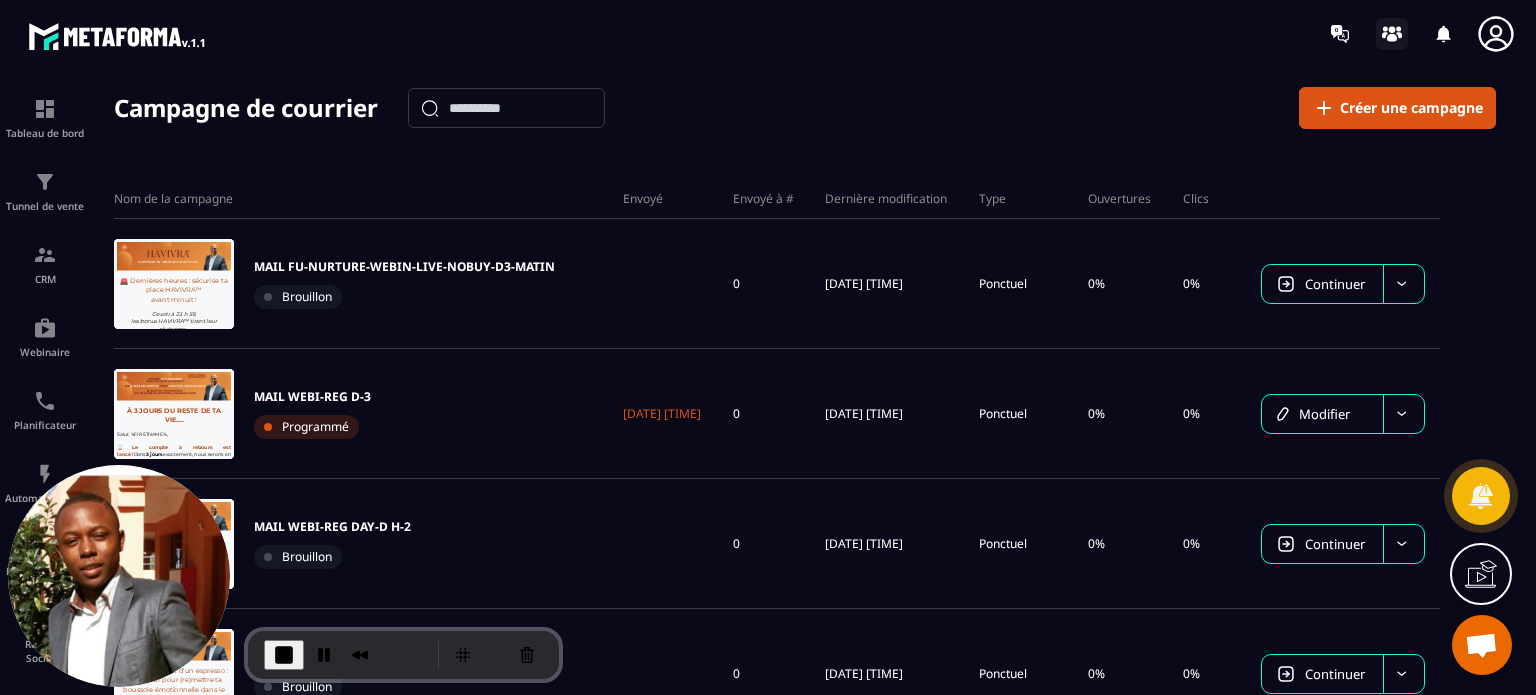 click 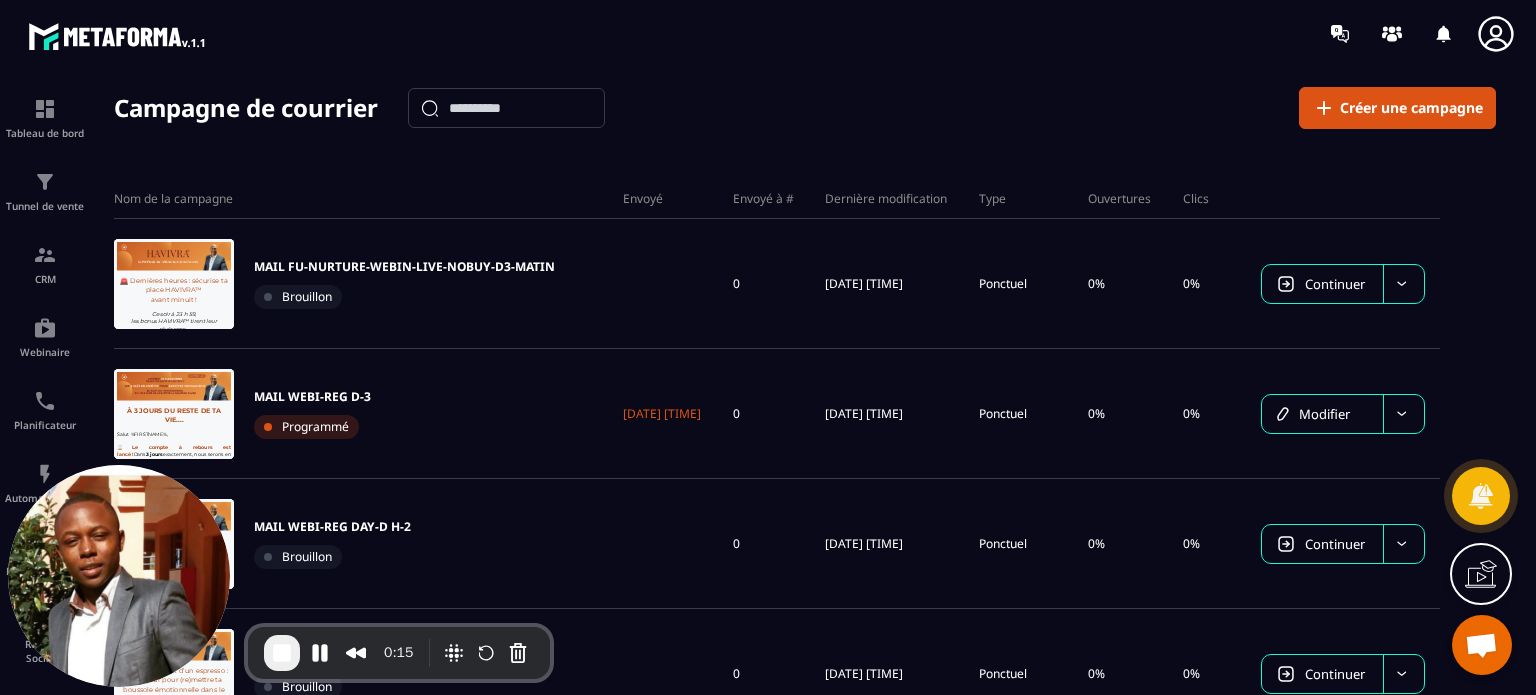 click 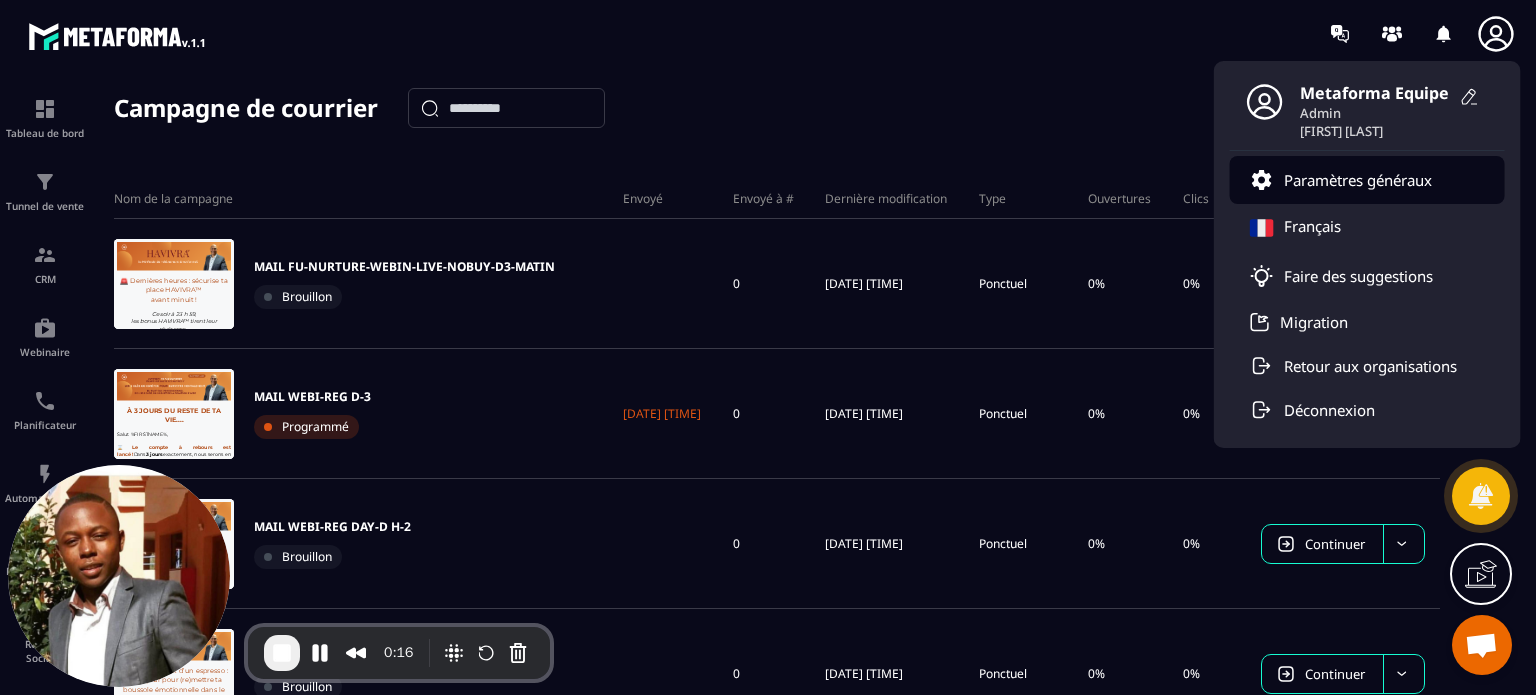 click on "Paramètres généraux" at bounding box center [1367, 180] 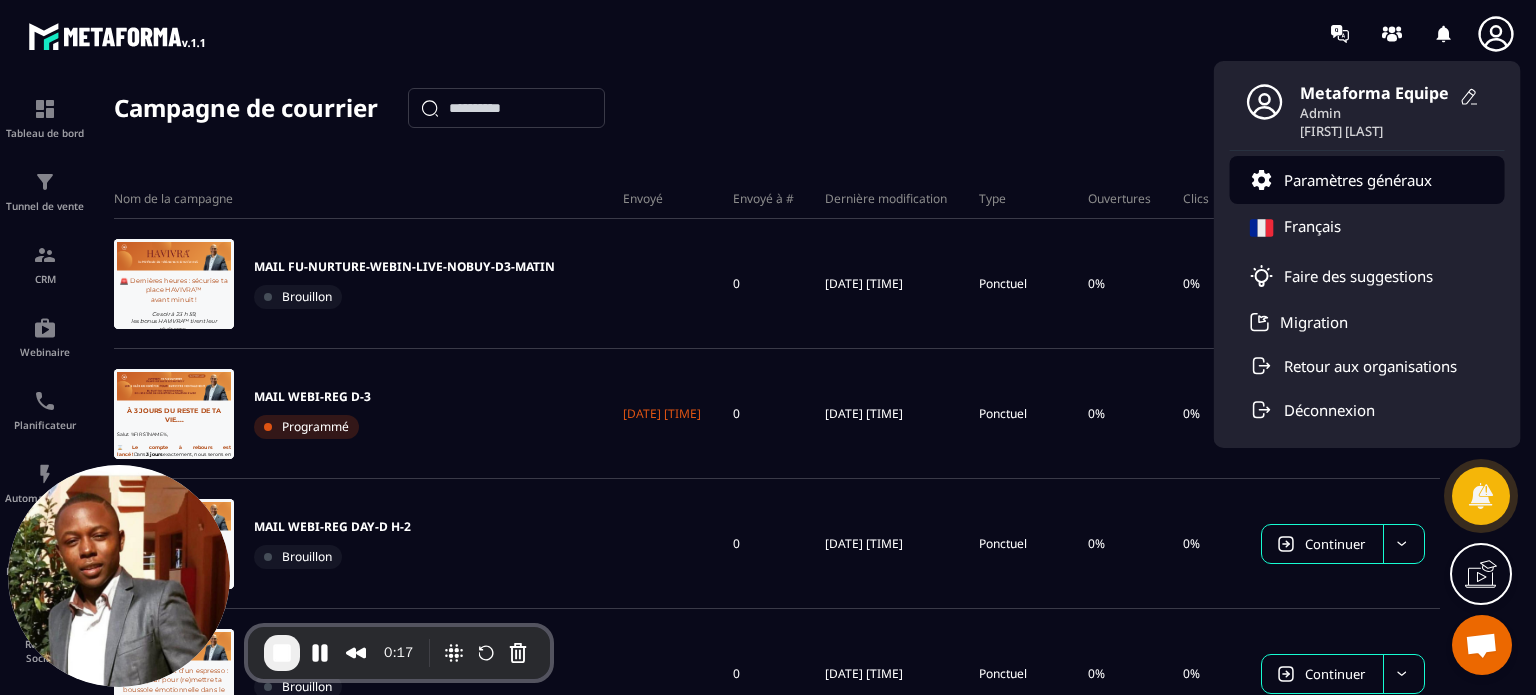 click on "Paramètres généraux" at bounding box center (1358, 180) 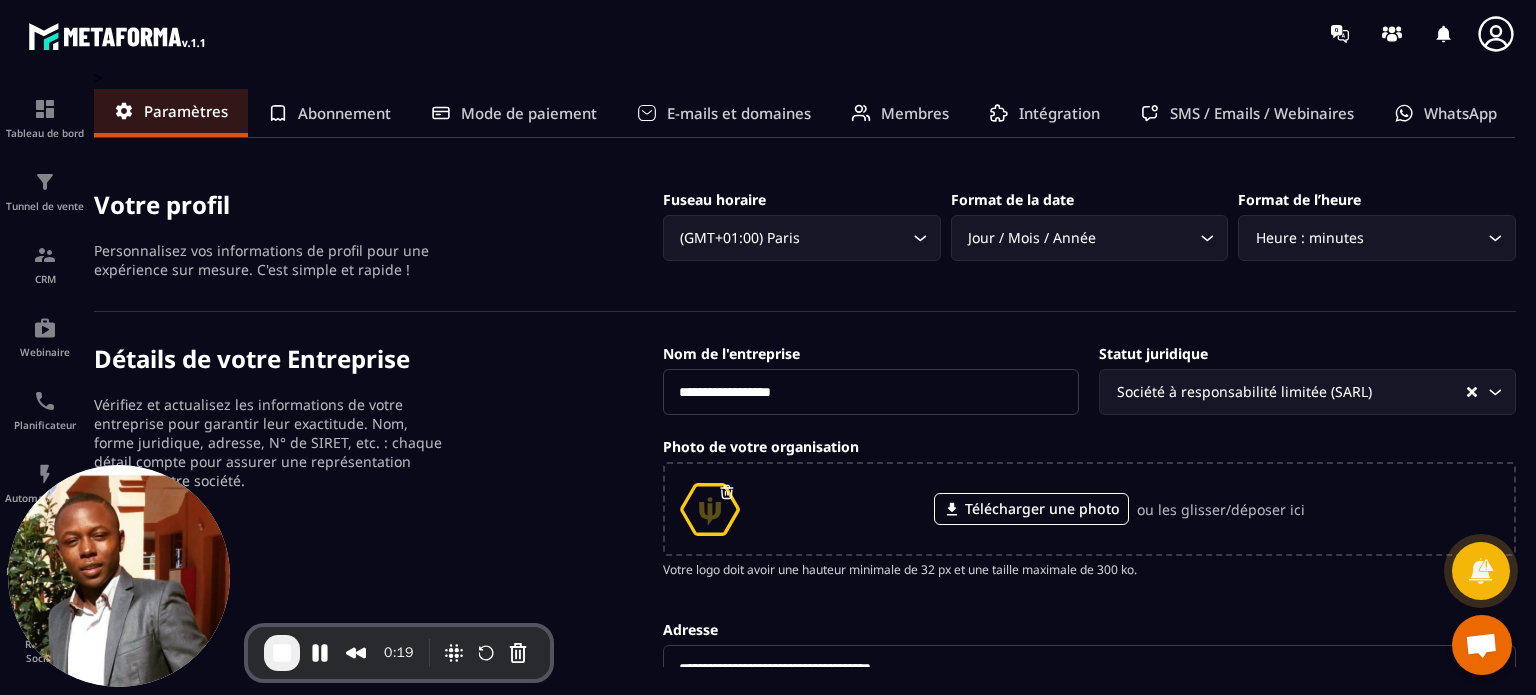 click on "Membres" 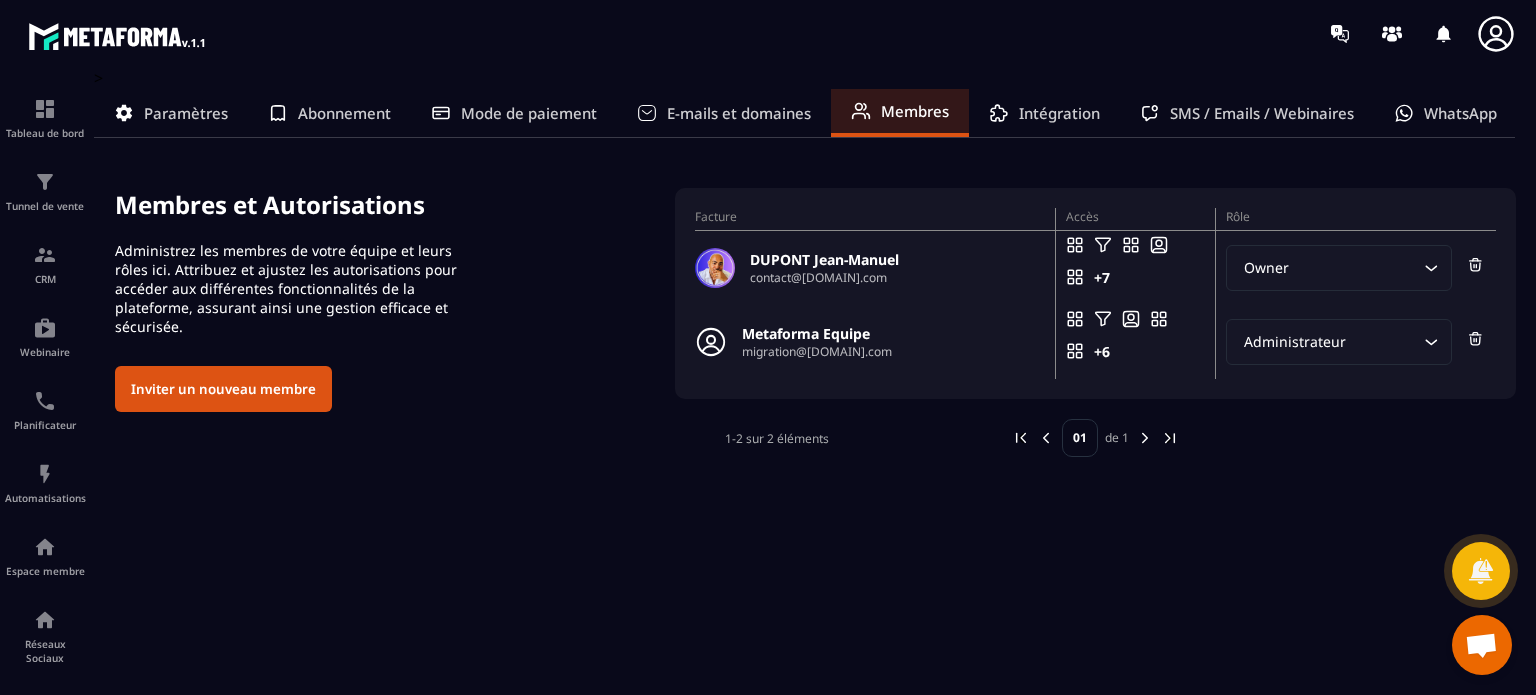 click on "Paramètres" 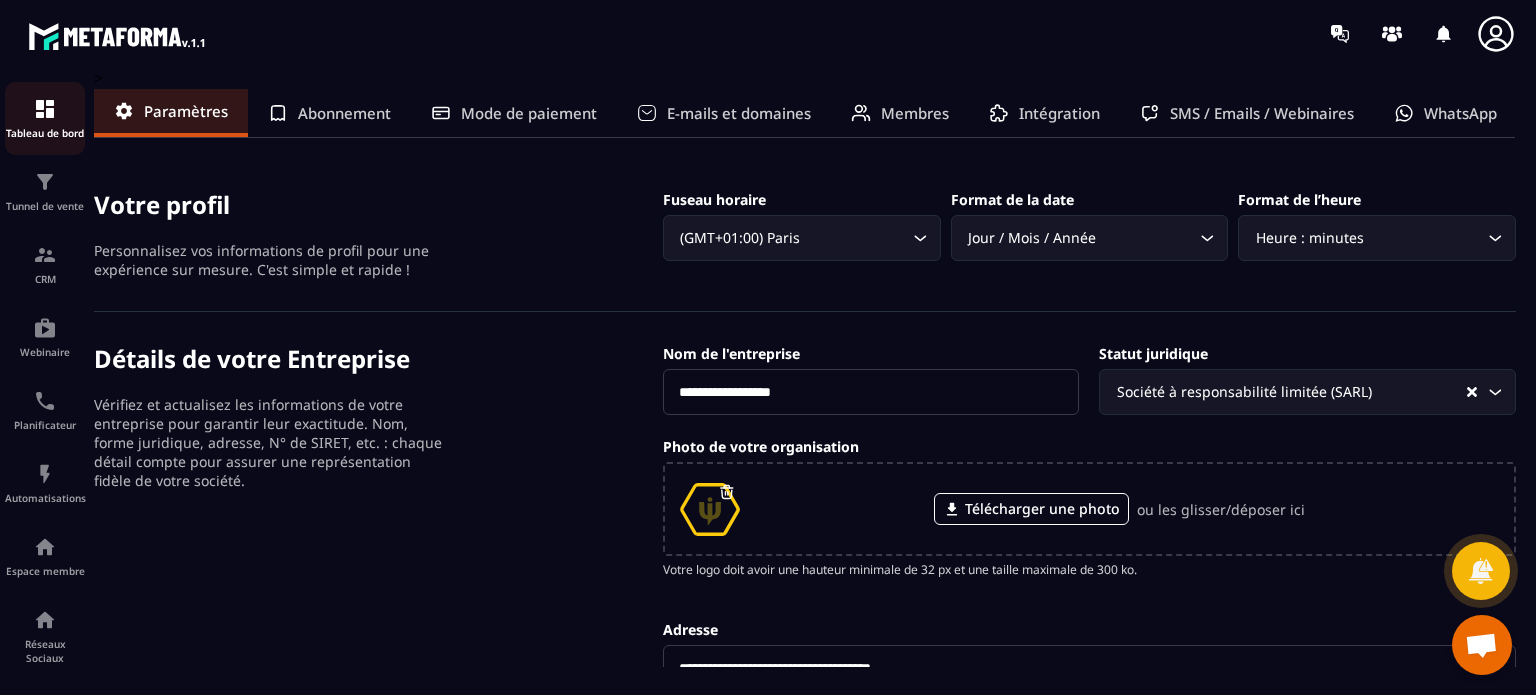 click at bounding box center (45, 109) 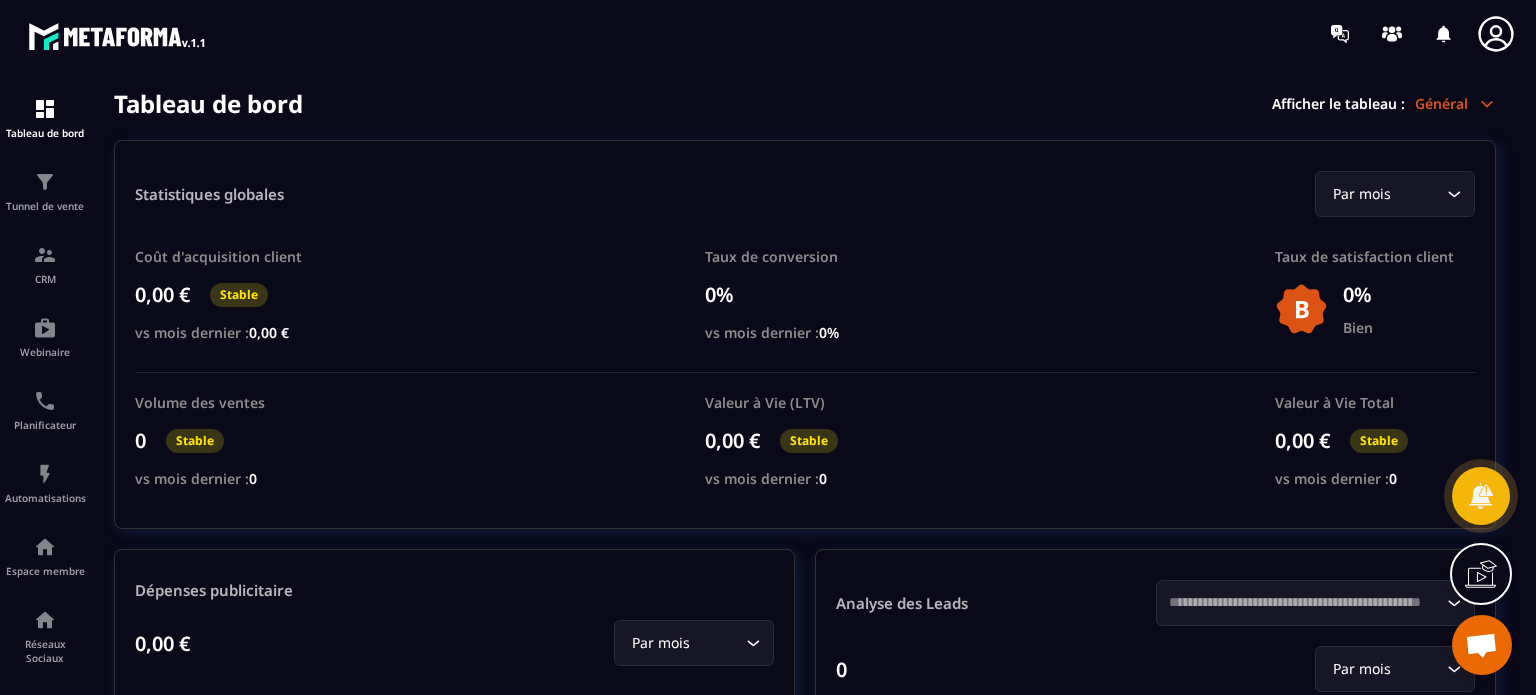 click at bounding box center [1501, 34] 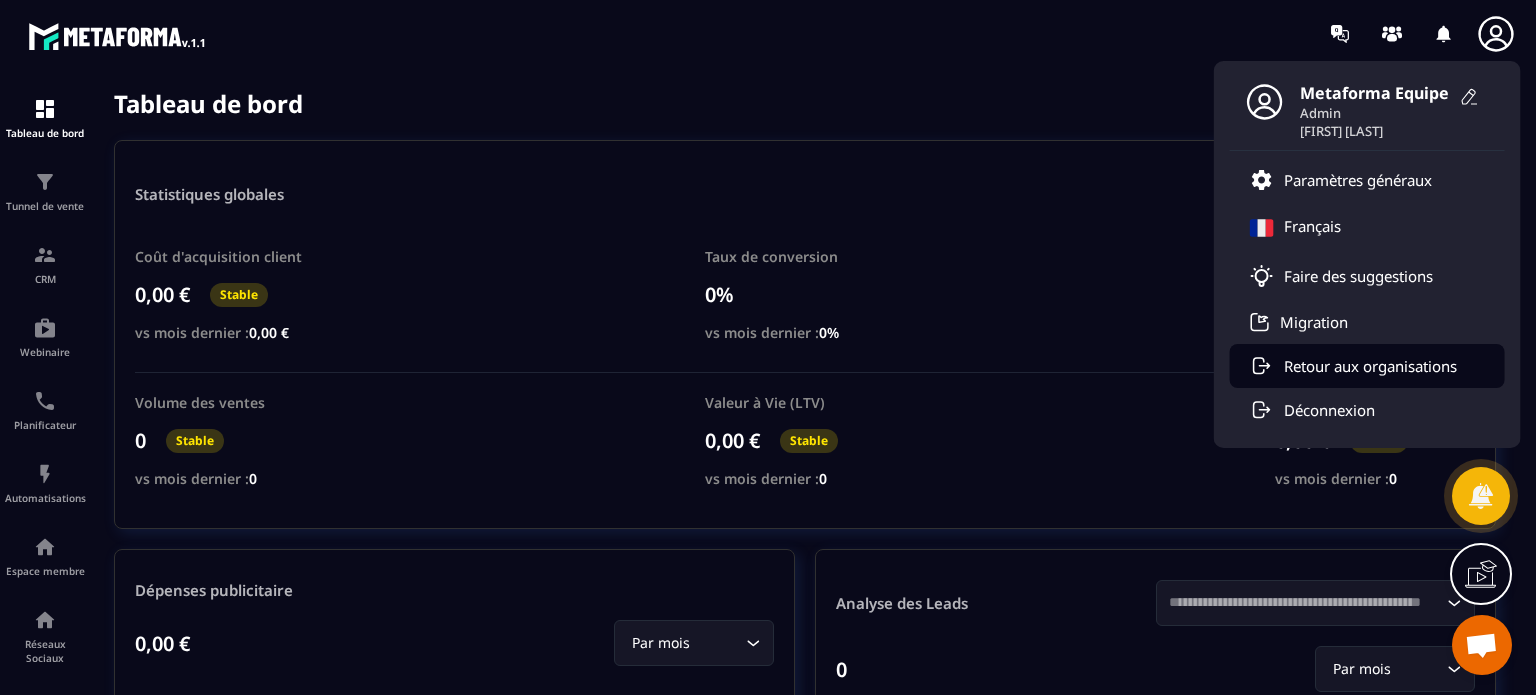 click on "Retour aux organisations" at bounding box center [1370, 366] 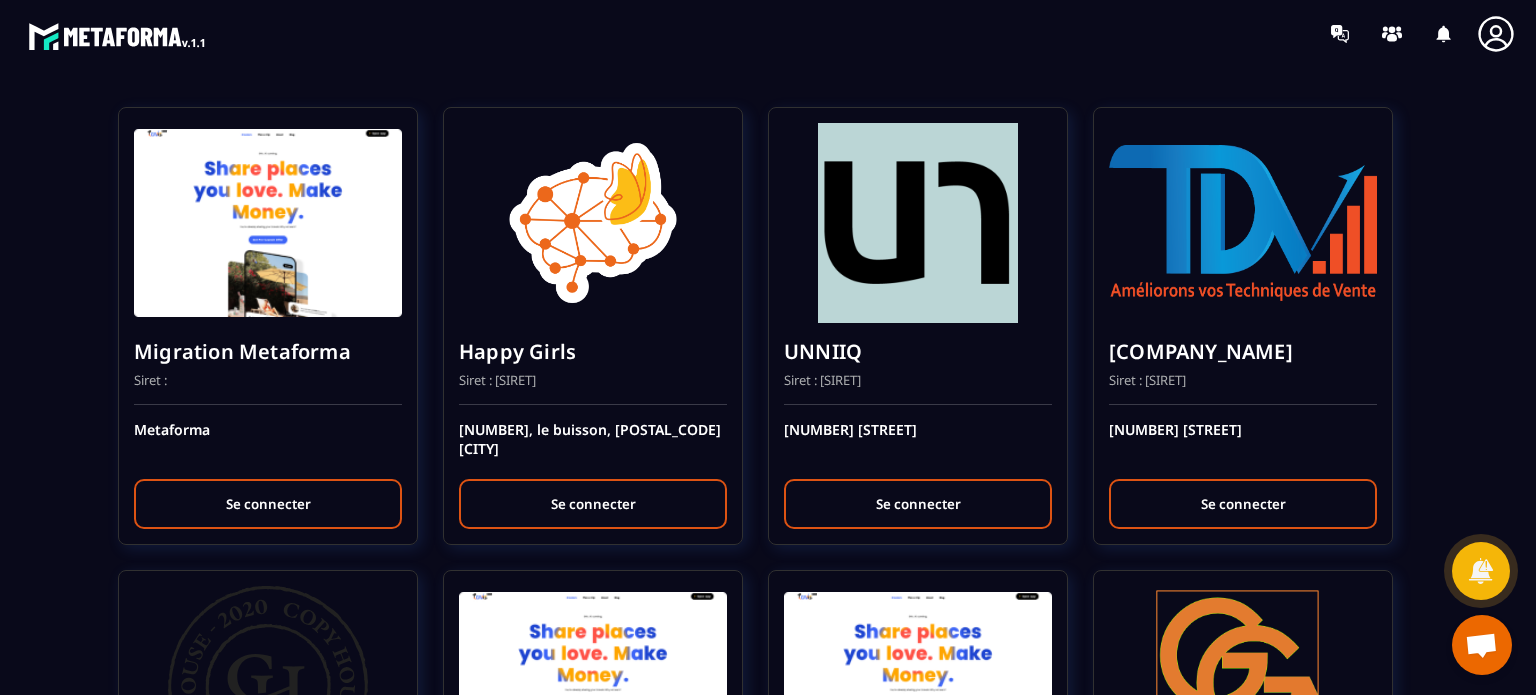 click on "Migration Metaforma Siret : Metaforma Se connecter Happy Girls Siret : [SIRET] [NUMBER], le buisson, [POSTAL_CODE] [CITY] Se connecter UNNIIQ Siret : [SIRET] [NUMBER] rue Chanzy Se connecter TECHNIQUE DE VENTE EDITION Siret : [SIRET] [NUMBER] route de clermont Se connecter Copy House Siret : [SIRET] [NUMBER] rue François 1er Se connecter Allianceimmo Suisse Siret : Rue du Franc-Castel [NUMBER] Se connecter SOLUTIONS ET MANAGERS Siret : [SIRET] [NUMBER] RUE SAINT CLEMENT-[POSTAL_CODE] [CITY] Se connecter prepabloc Siret : [SIRET] [NUMBER], Avenue Des Chênes Salis Se connecter Et si on s'posait ? Siret : [SIRET] [NUMBER] route d'oilly Se connecter KILUKRU Siret : [SIRET] [NUMBER] Route du Haut du Roseau Se connecter SARL ORGONITES Siret : [SIRET] [NUMBER] Chemin des Prés de la Font Se connecter MANUELA ROSSELL Siret : [SIRET] [NUMBER] RUELLE RONDE Se connecter Aligner Siret : [SIRET] [NUMBER] rue Vendôme [POSTAL_CODE] [CITY] Se connecter BR FORMATIONS Siret : [SIRET] Agaïcha" at bounding box center (768, 2230) 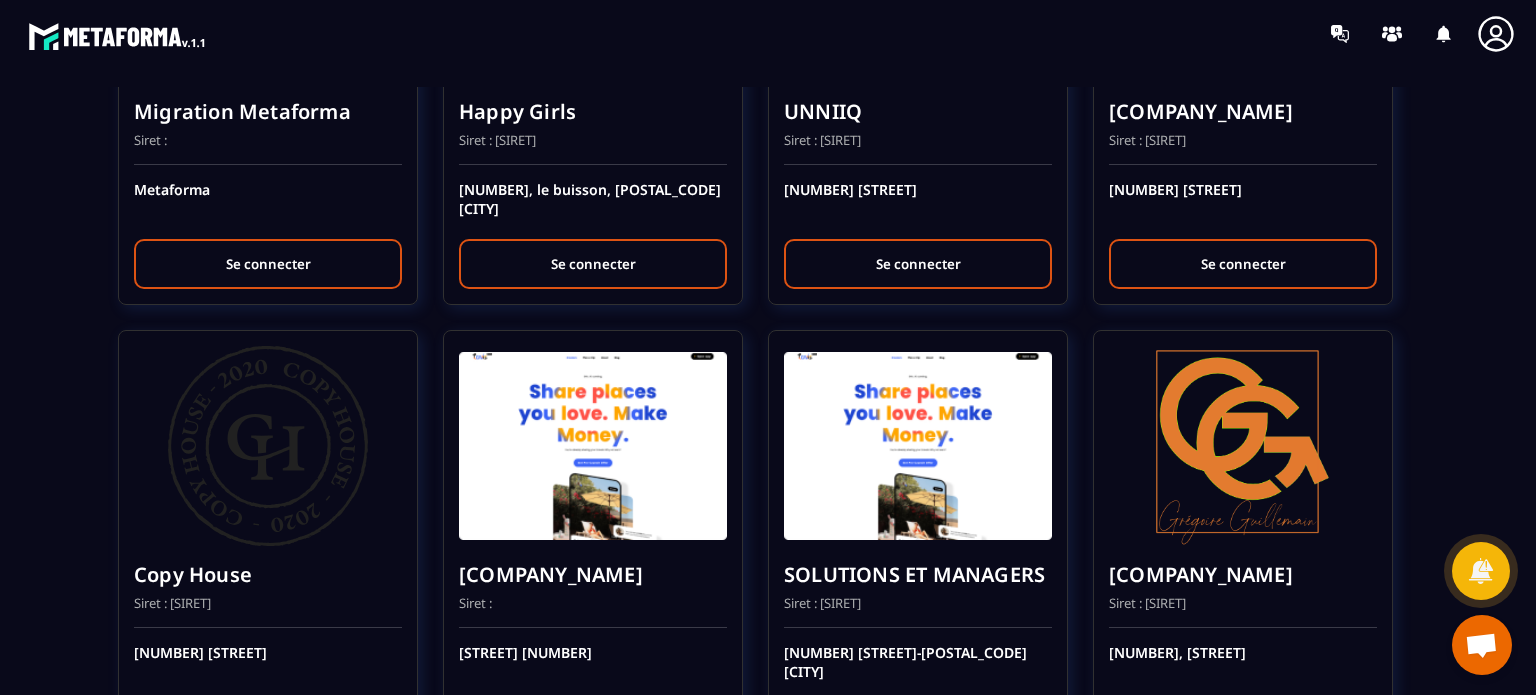 scroll, scrollTop: 400, scrollLeft: 0, axis: vertical 